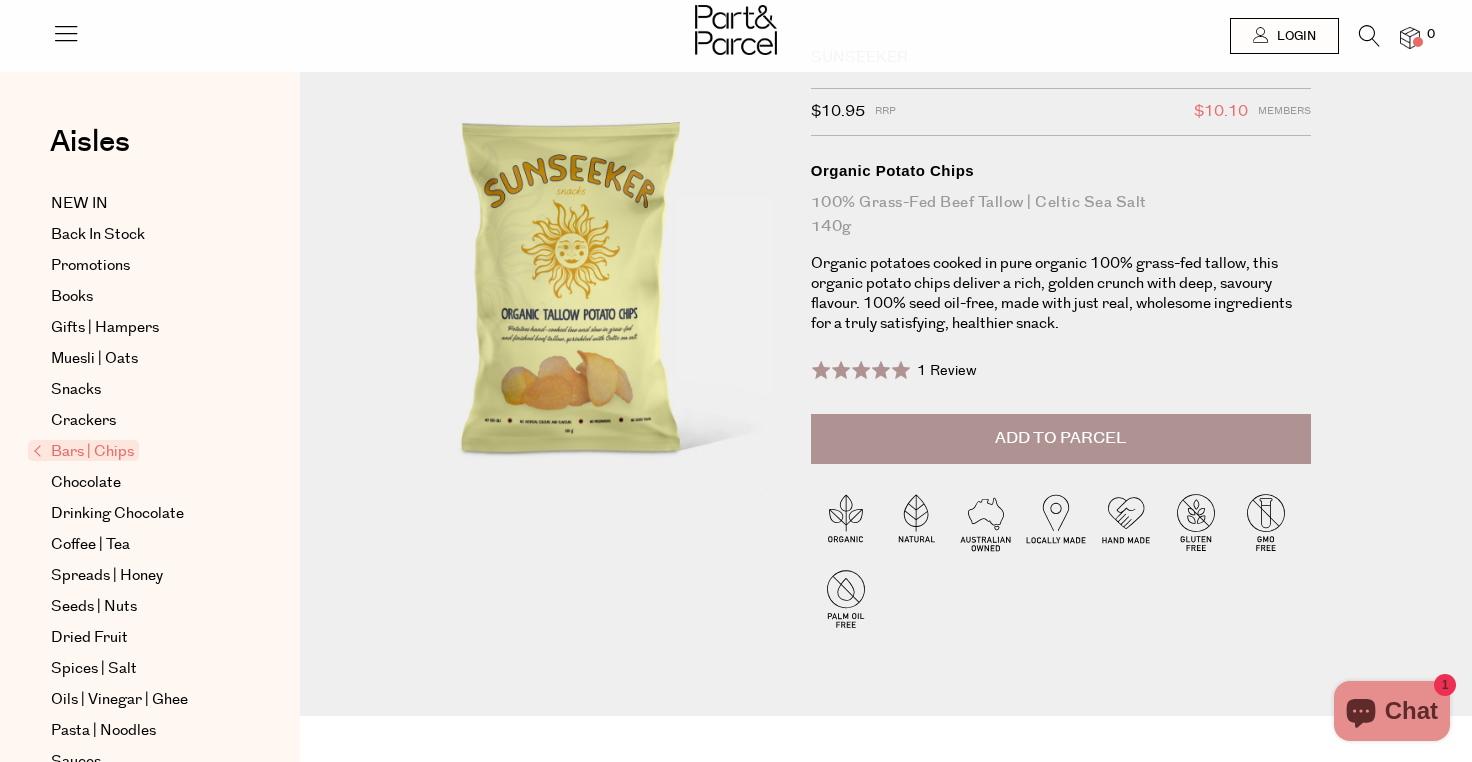 scroll, scrollTop: 0, scrollLeft: 0, axis: both 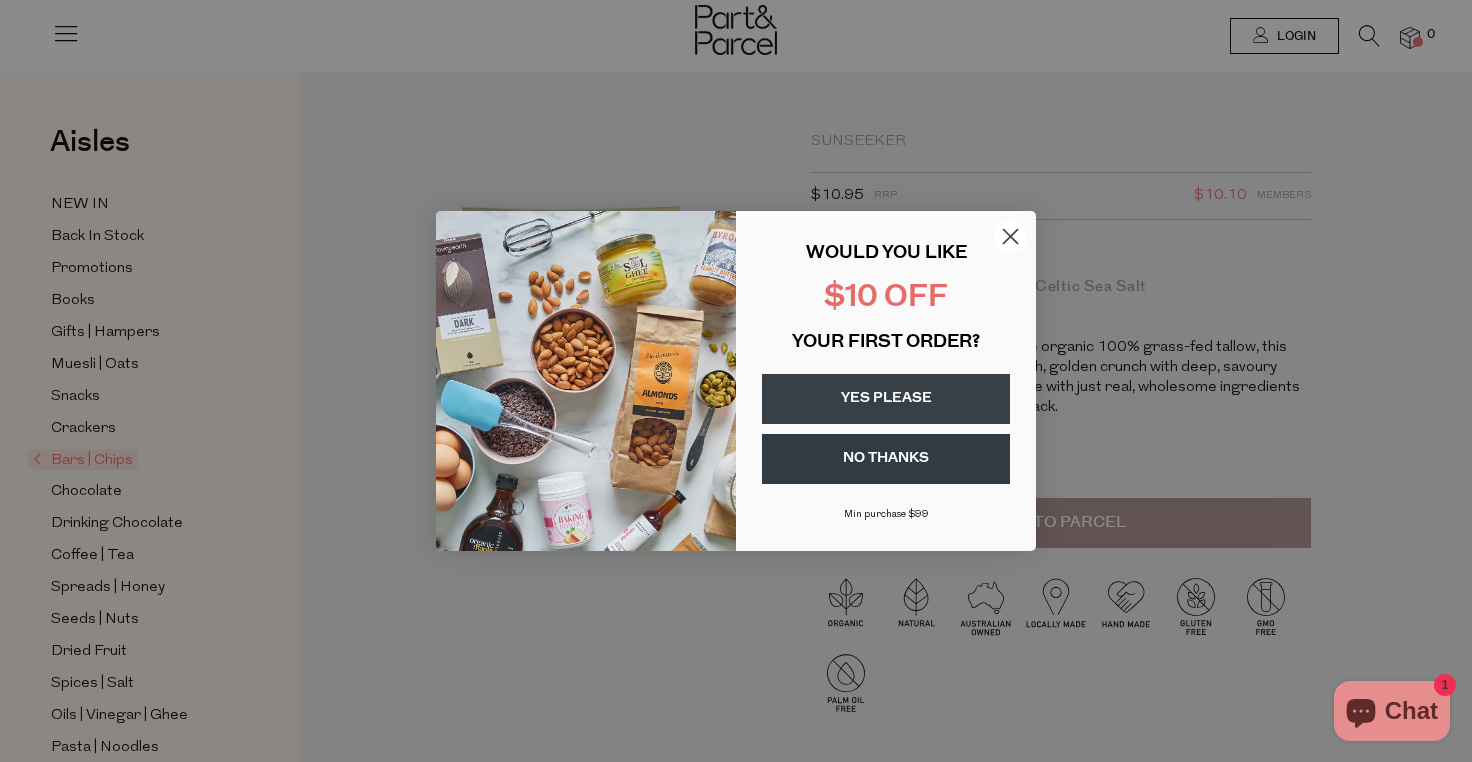 click 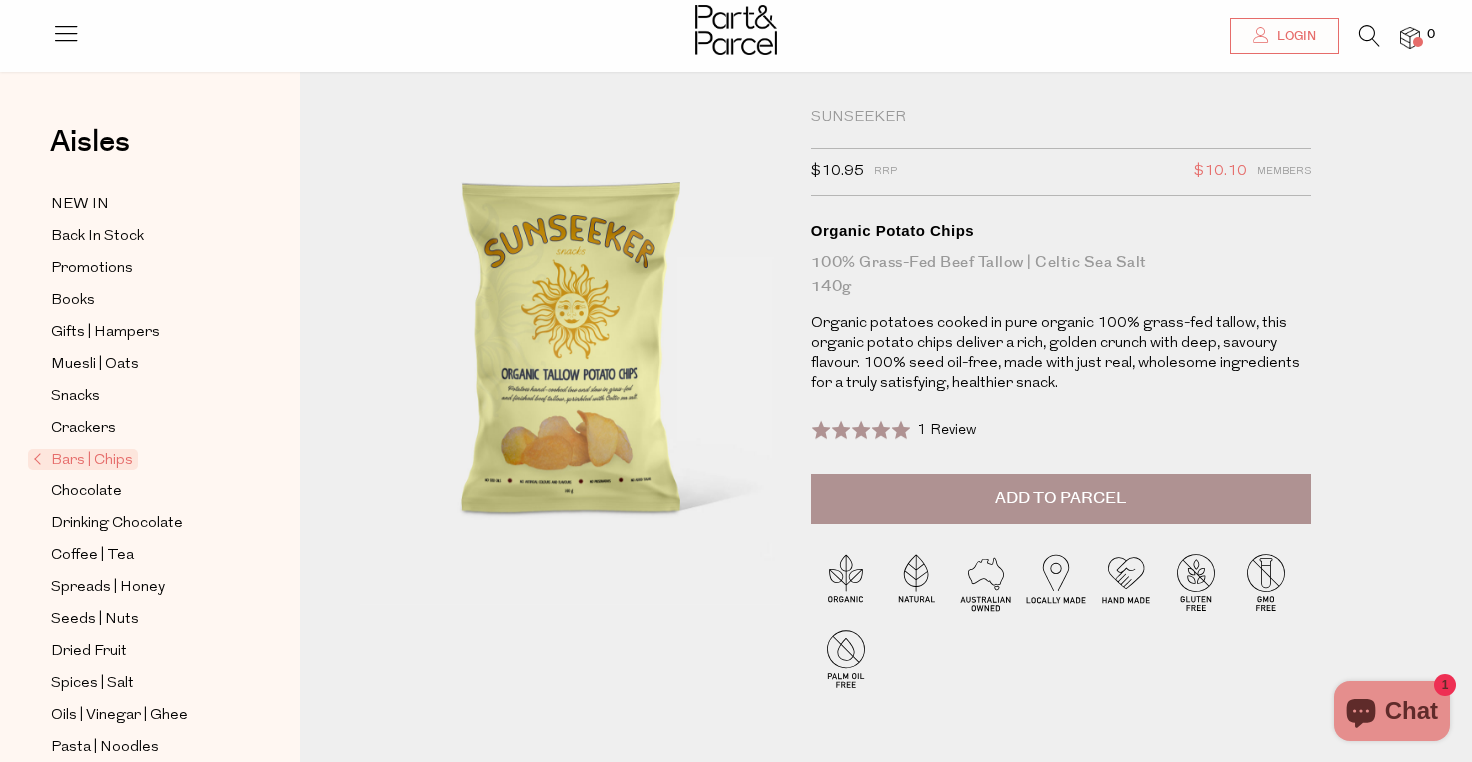 scroll, scrollTop: 7, scrollLeft: 0, axis: vertical 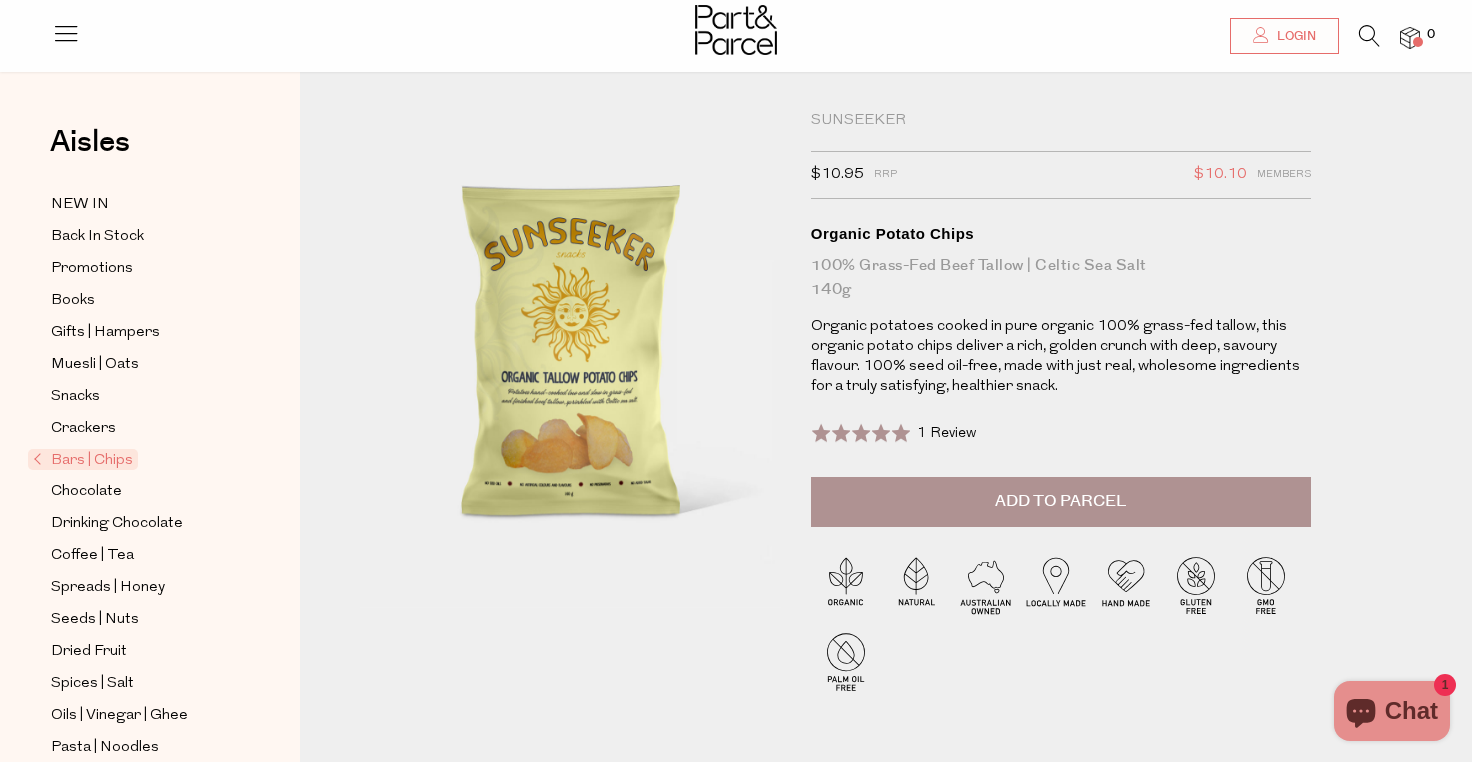 click on "Add to Parcel" at bounding box center (1061, 502) 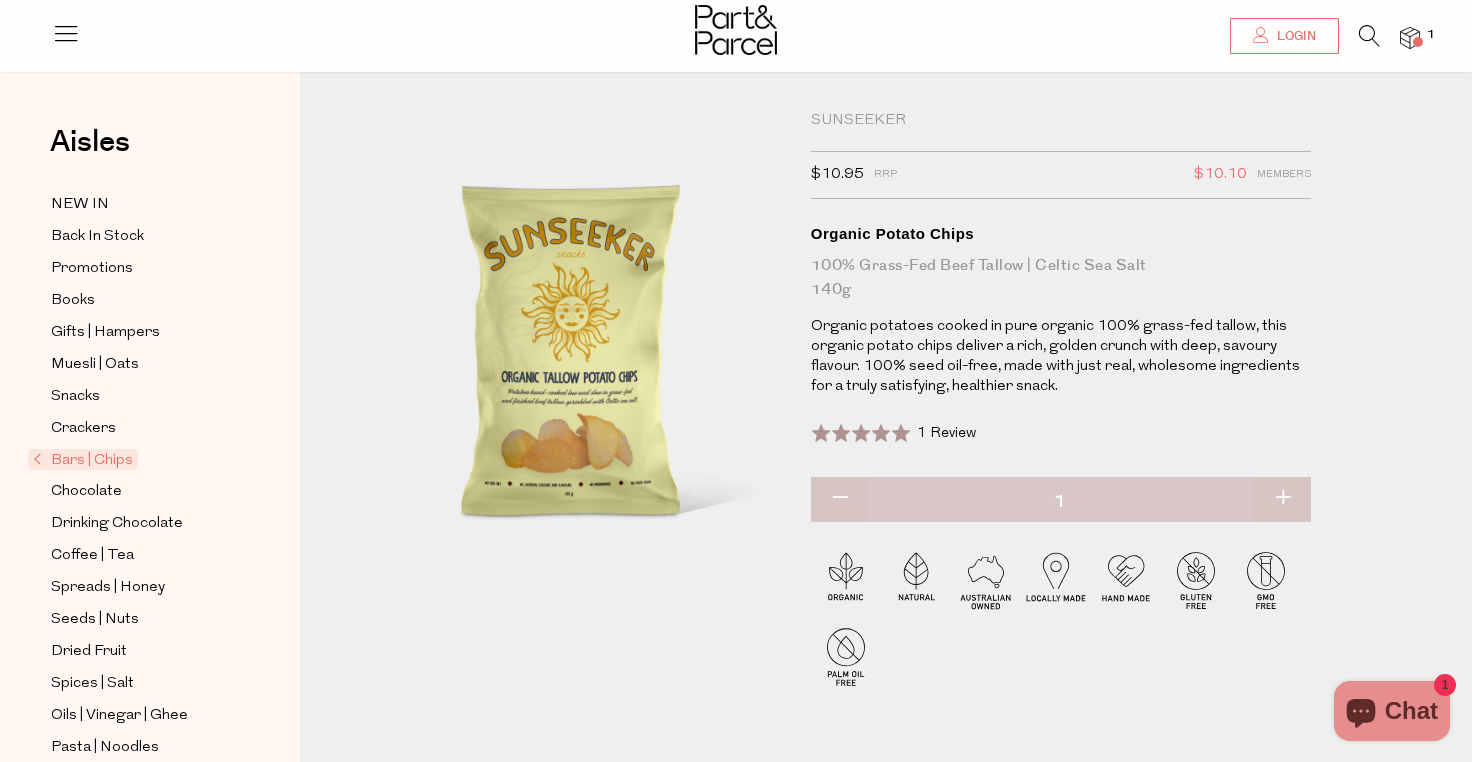 click at bounding box center (1282, 499) 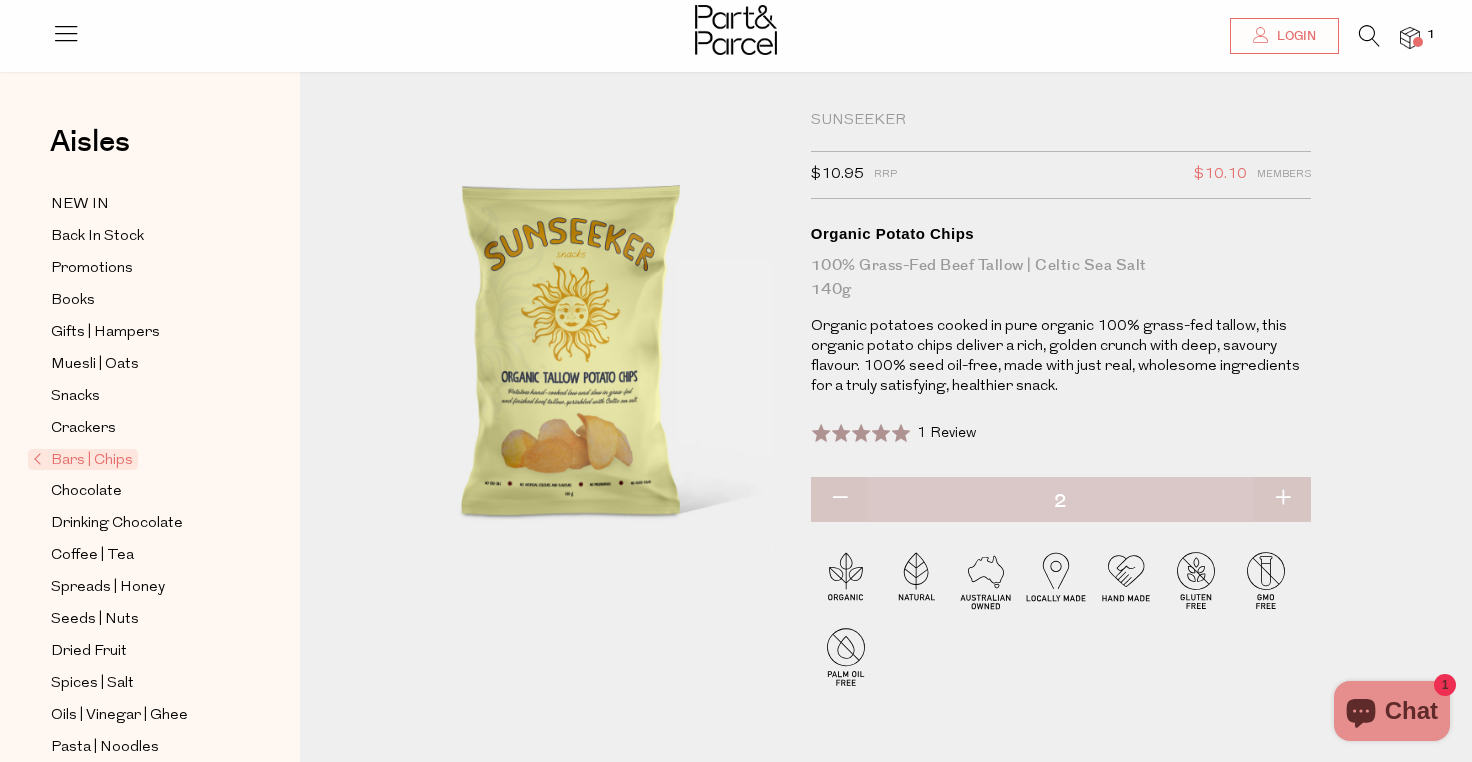 type on "2" 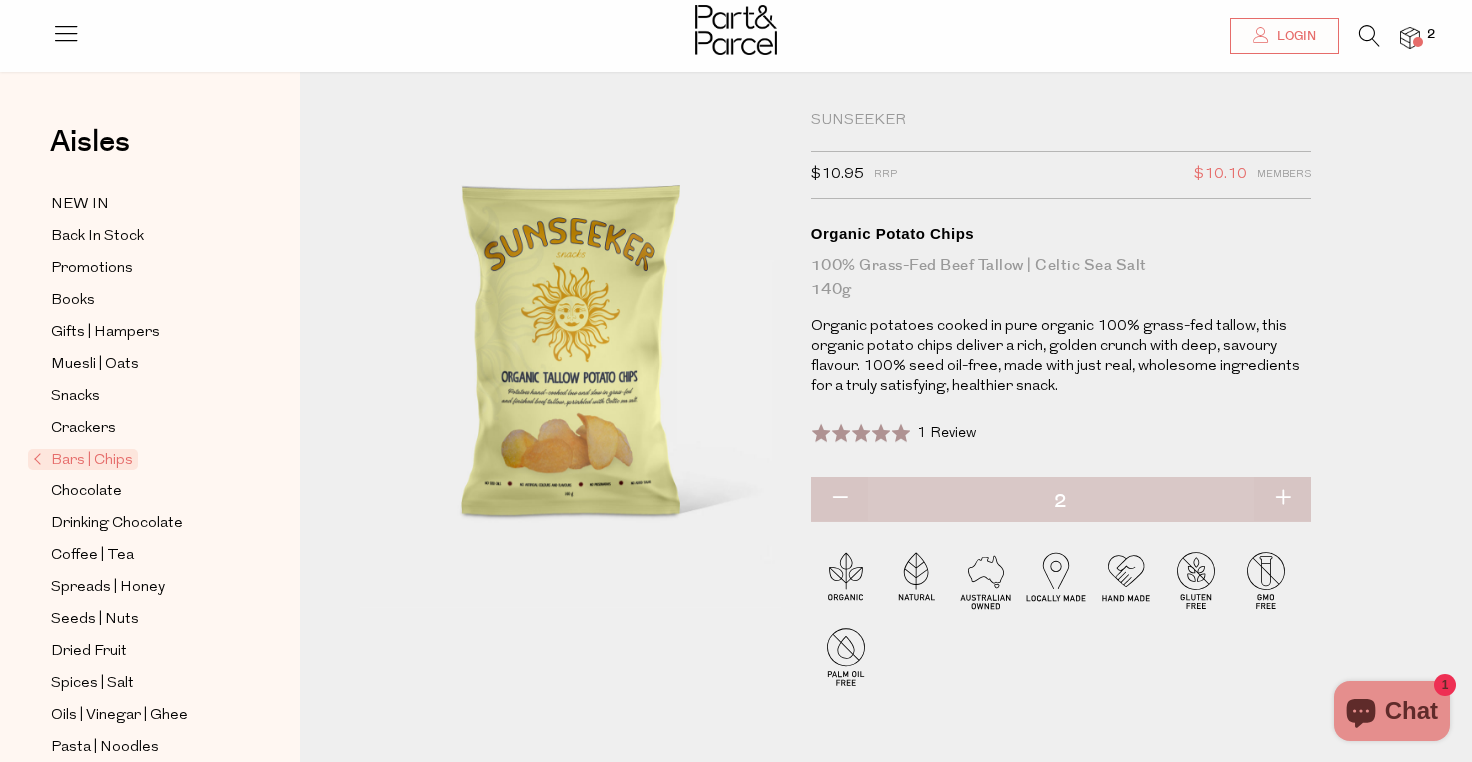 scroll, scrollTop: 0, scrollLeft: 0, axis: both 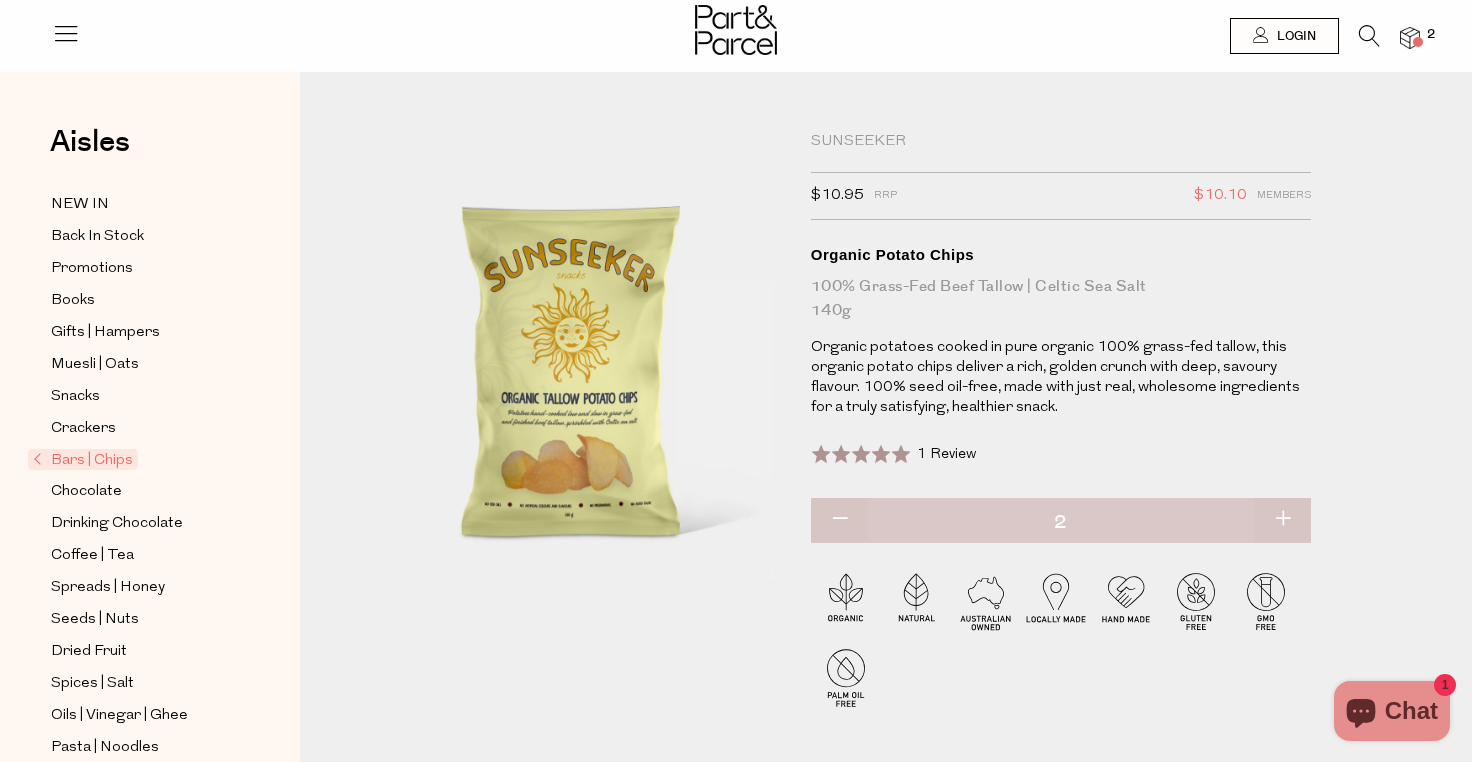 click on "Bars | Chips
Sunseeker
$10.95
RRP
$10.10
Members
Available:  In Stock
Organic Potato Chips
100% Grass-Fed Beef Tallow | Celtic Sea Salt 140g
Rated 5.0 out of 5
1 Review
Based on 1 review
Click to go to reviews
Default Title
2" at bounding box center (886, 448) 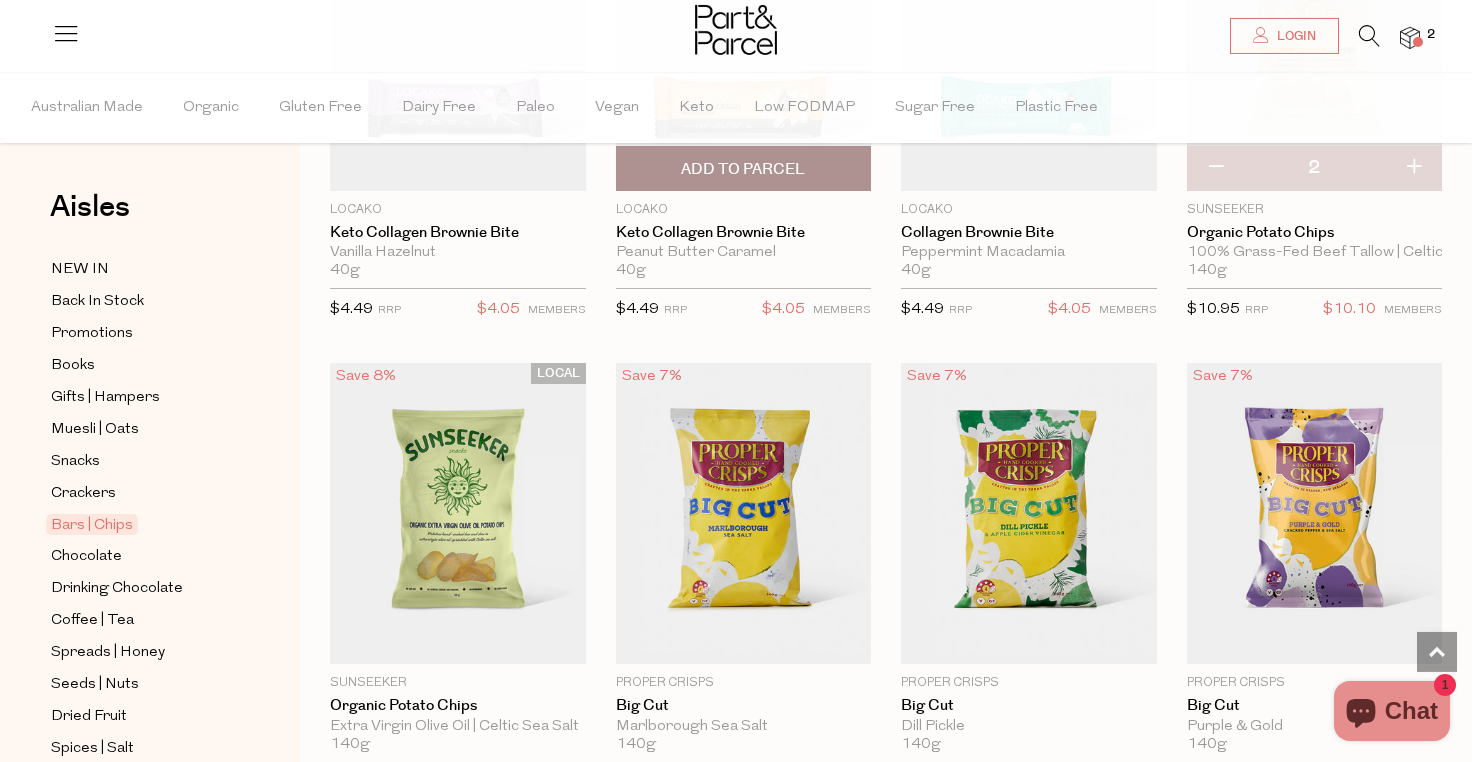 scroll, scrollTop: 6807, scrollLeft: 0, axis: vertical 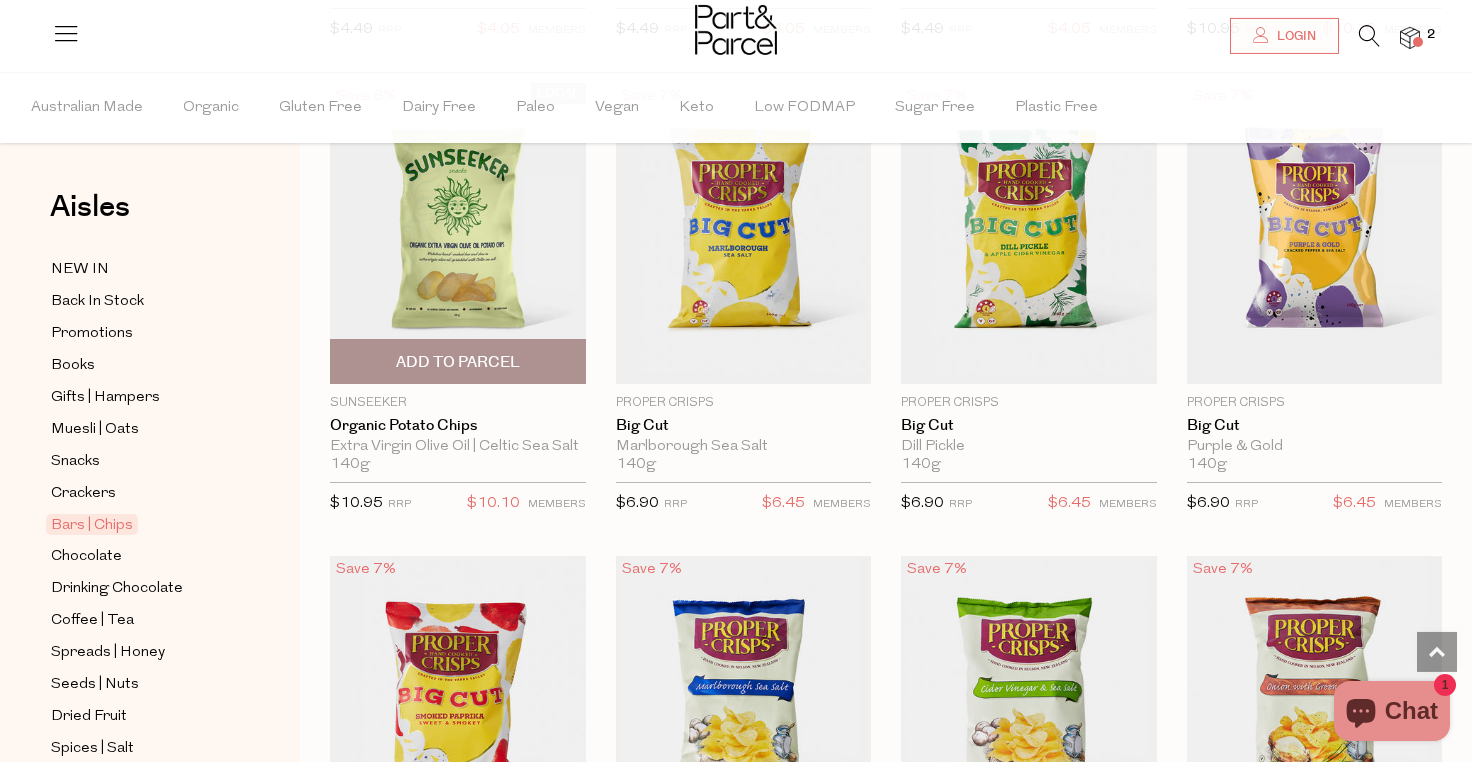 click on "Add To Parcel" at bounding box center [458, 362] 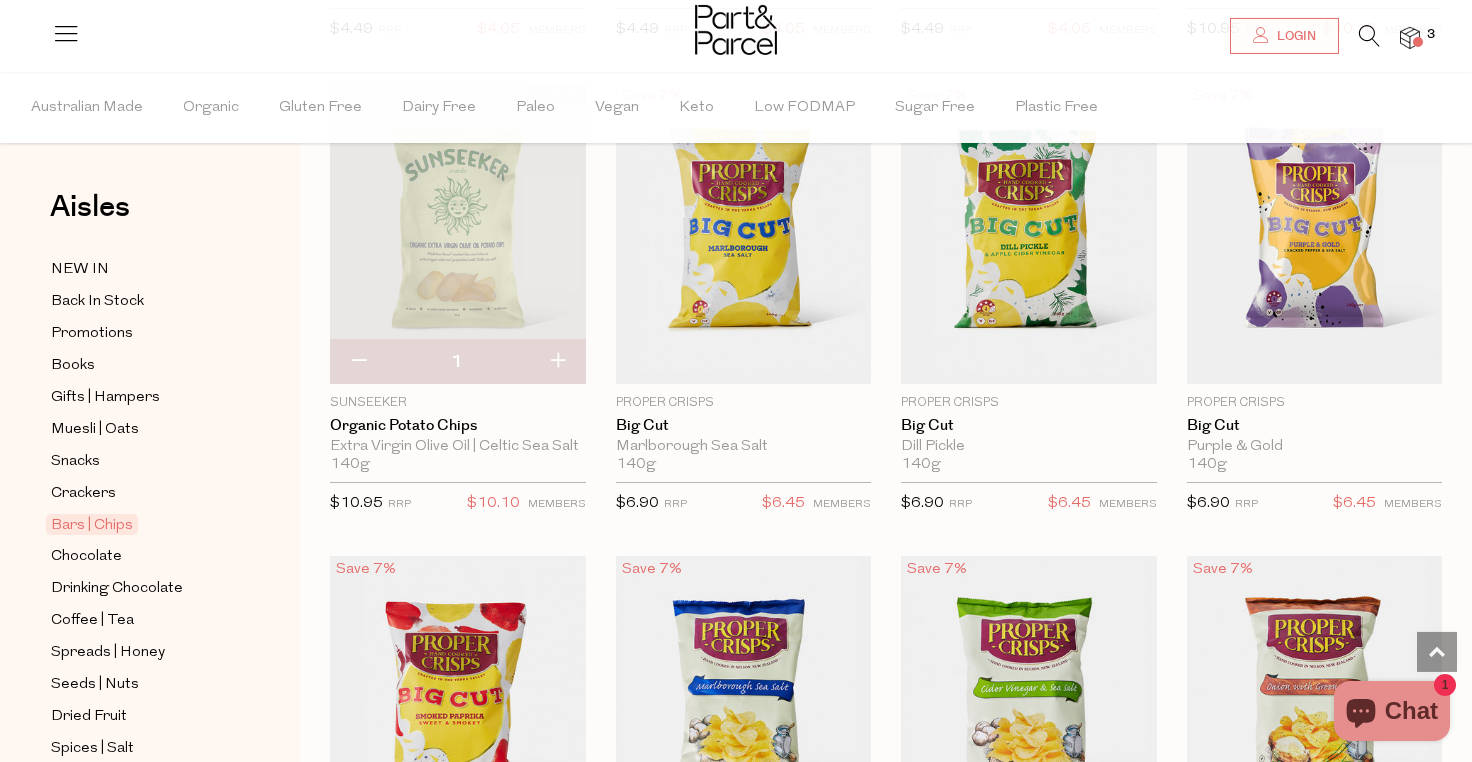 click at bounding box center (1410, 38) 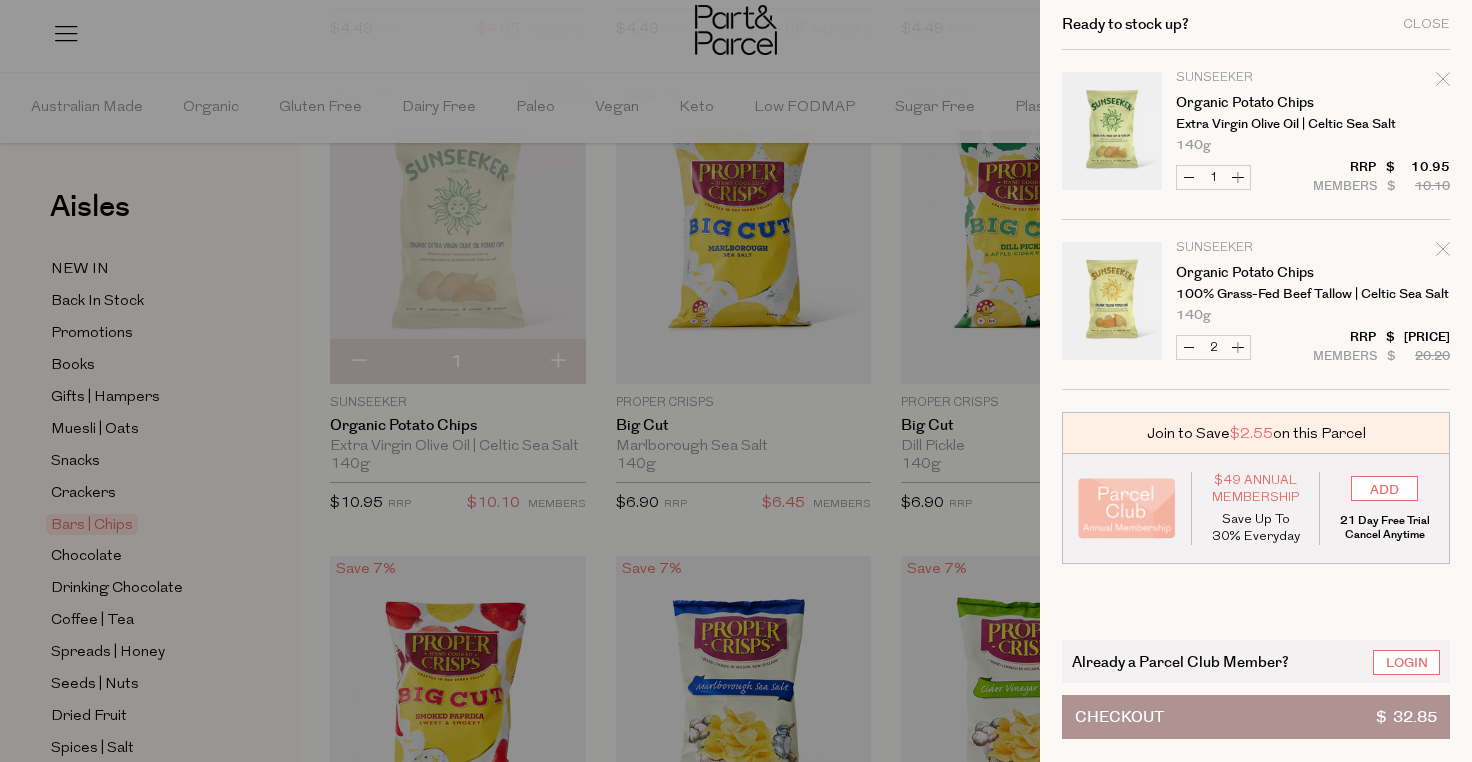 click on "Increase Organic Potato Chips" at bounding box center [1238, 177] 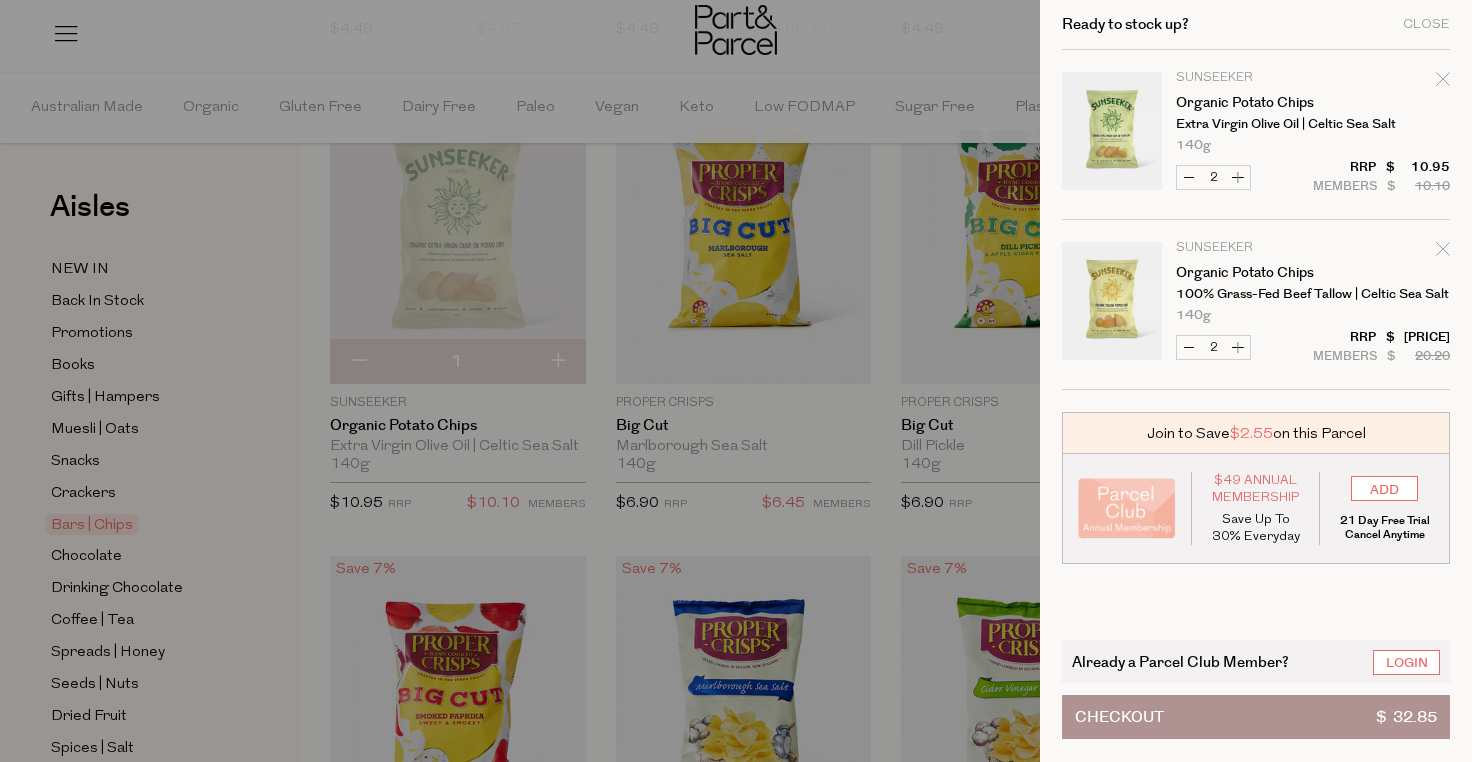 type on "2" 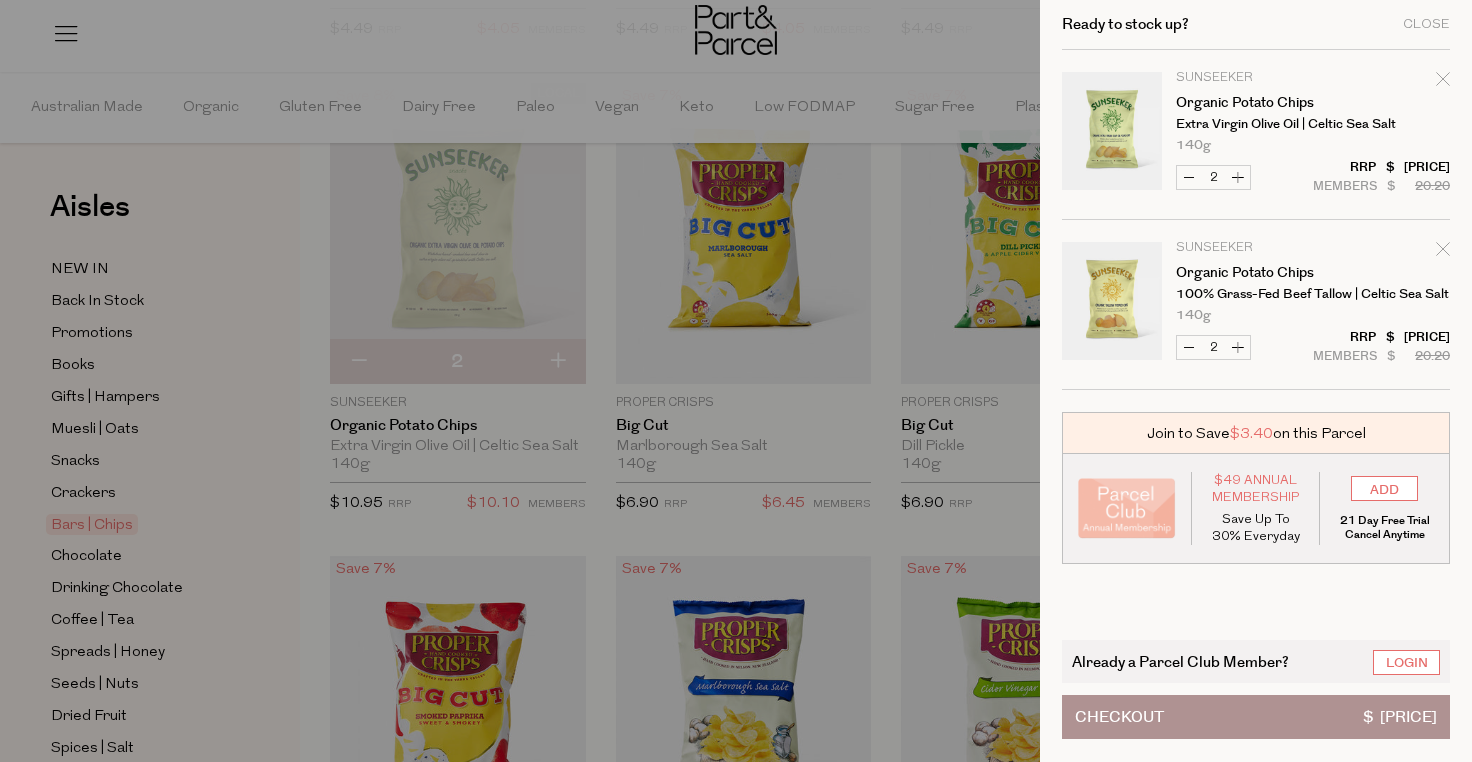 click on "Already a Parcel Club Member? Login
Checkout $ 43.80" at bounding box center [1256, 689] 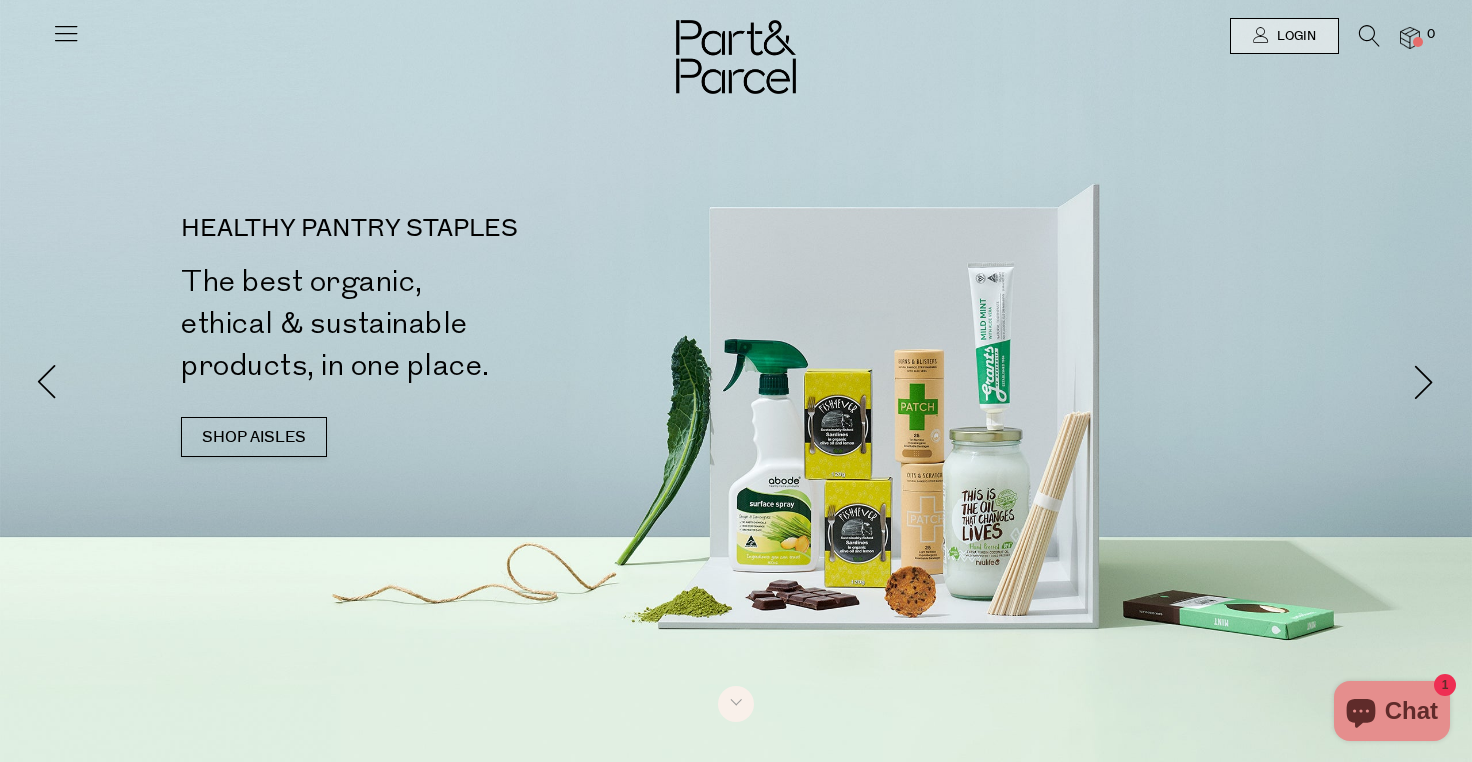 scroll, scrollTop: 0, scrollLeft: 0, axis: both 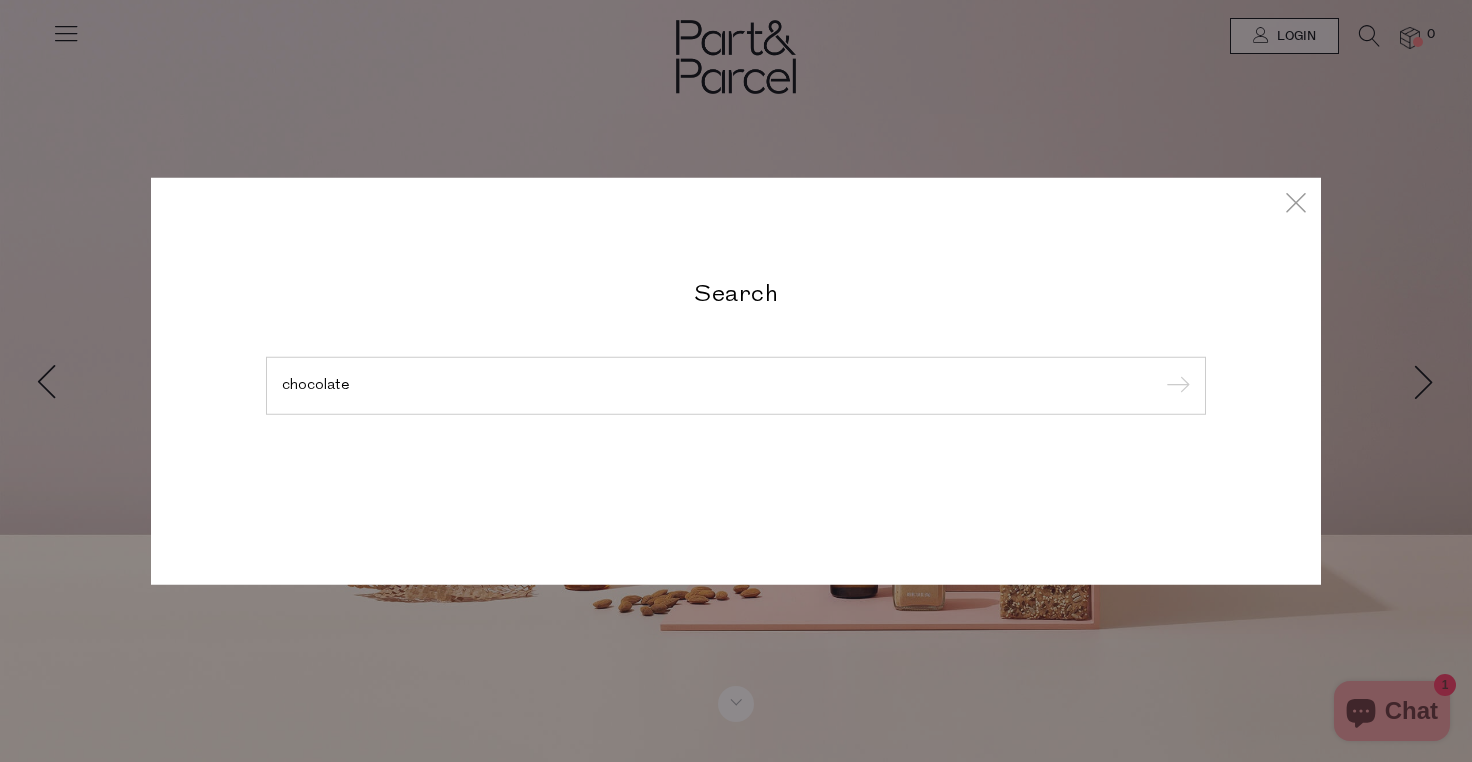 type on "chocolate" 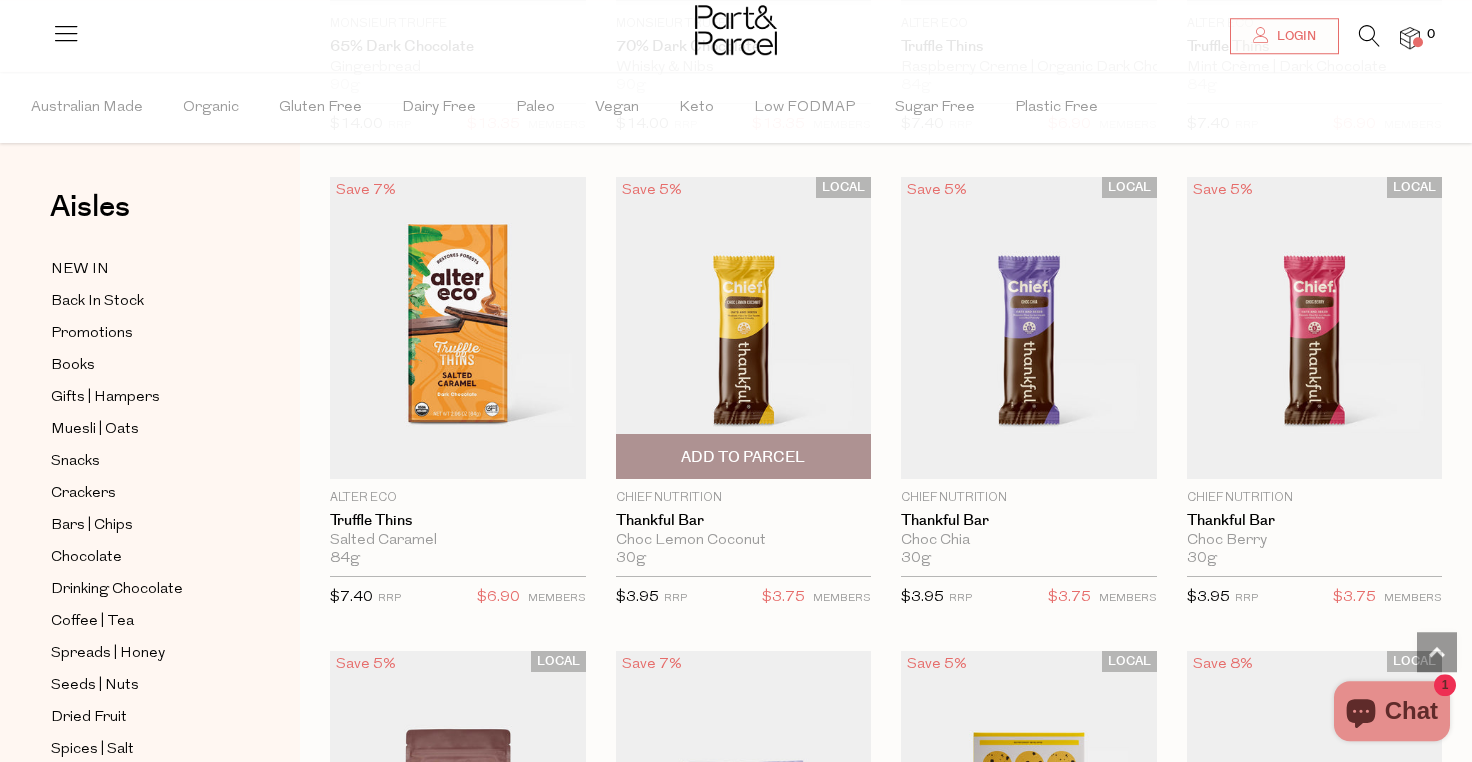 scroll, scrollTop: 2413, scrollLeft: 0, axis: vertical 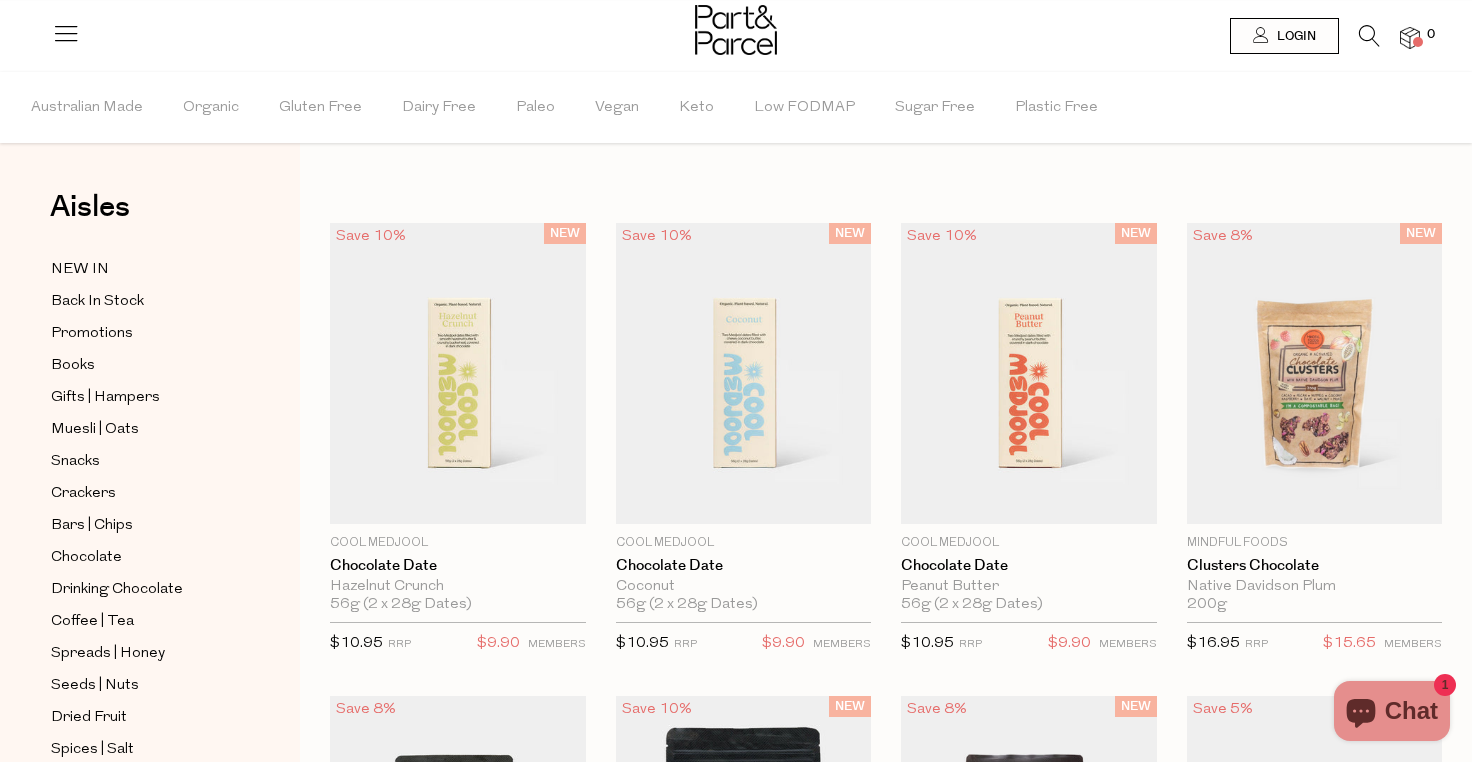 click at bounding box center (1369, 36) 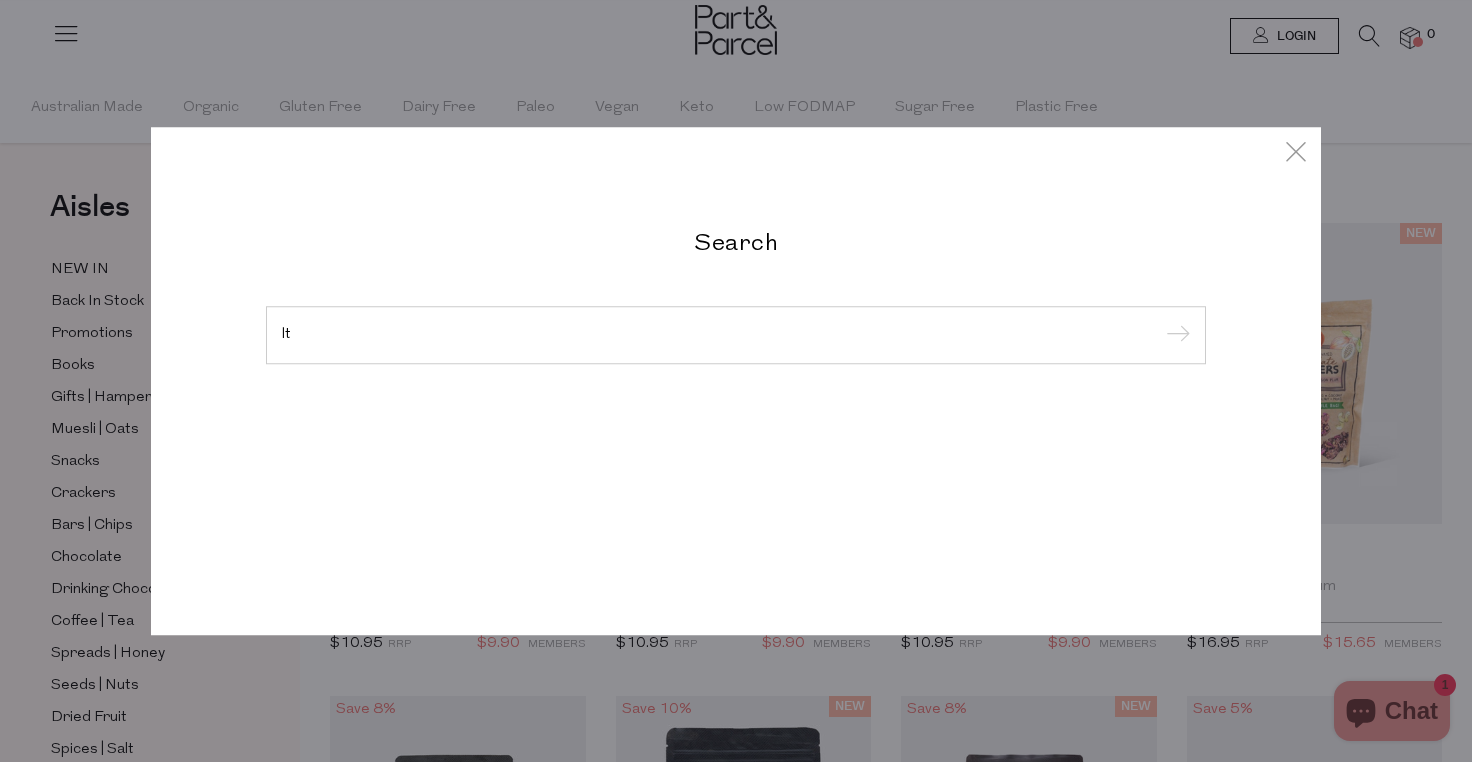 type on "l" 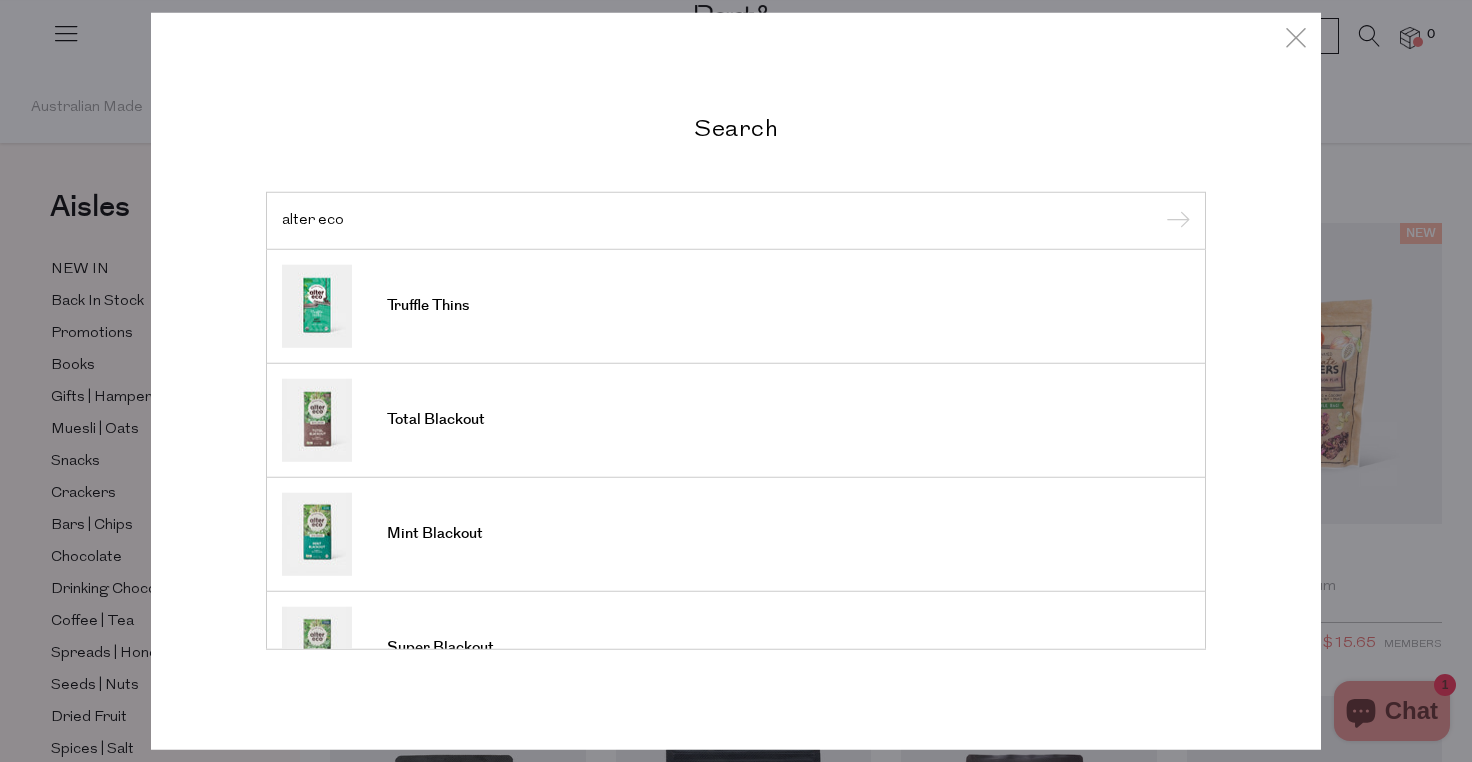 type on "alter eco" 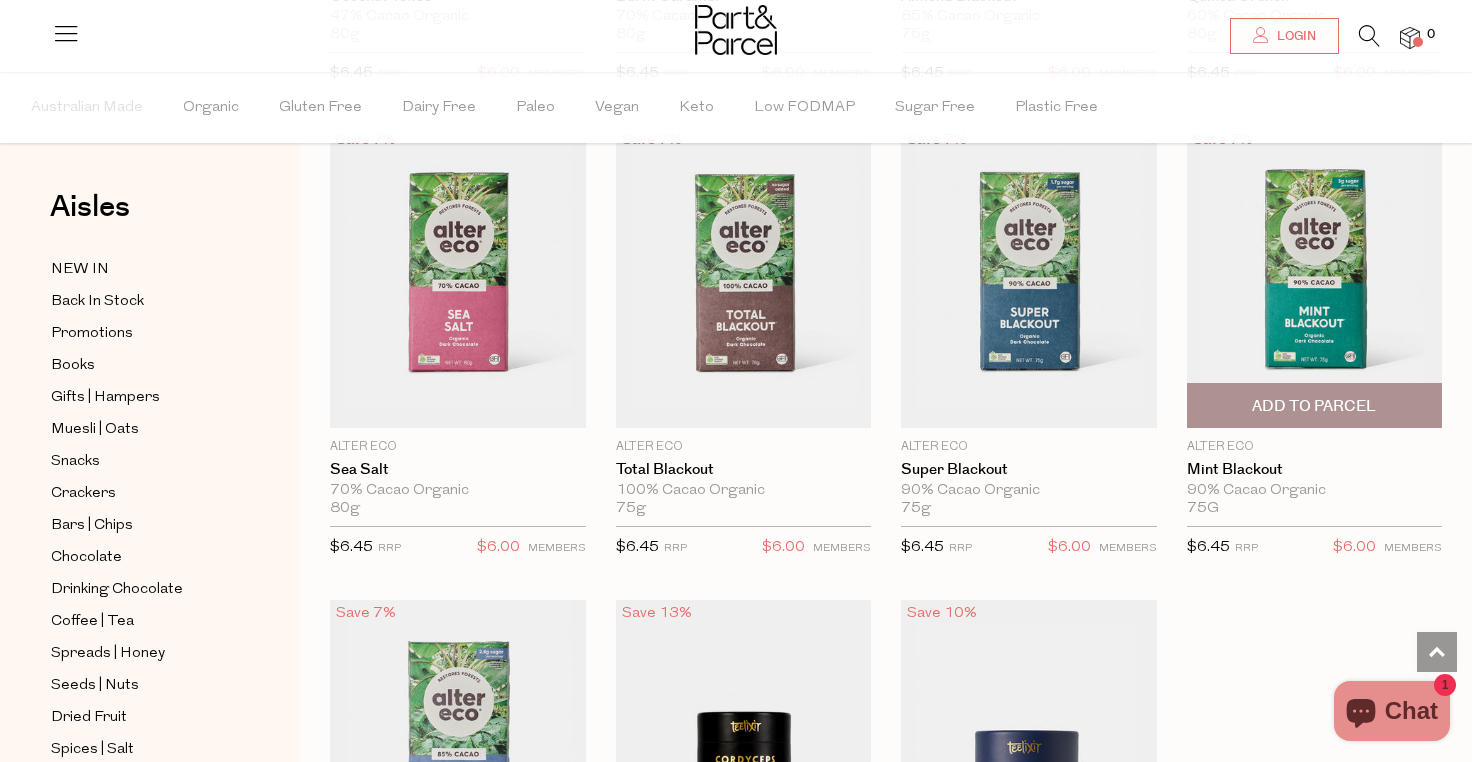 scroll, scrollTop: 1047, scrollLeft: 0, axis: vertical 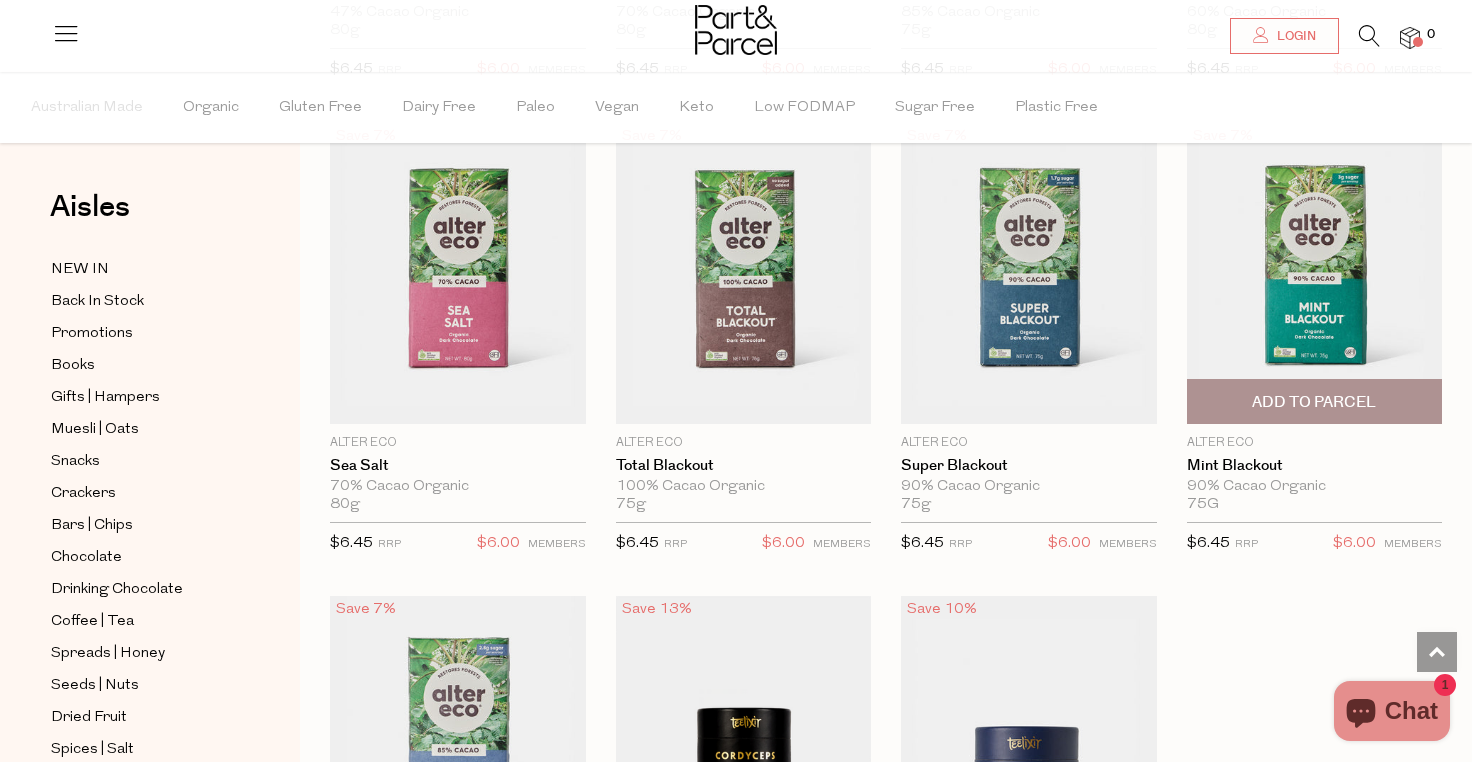 click on "Add To Parcel" at bounding box center [1315, 401] 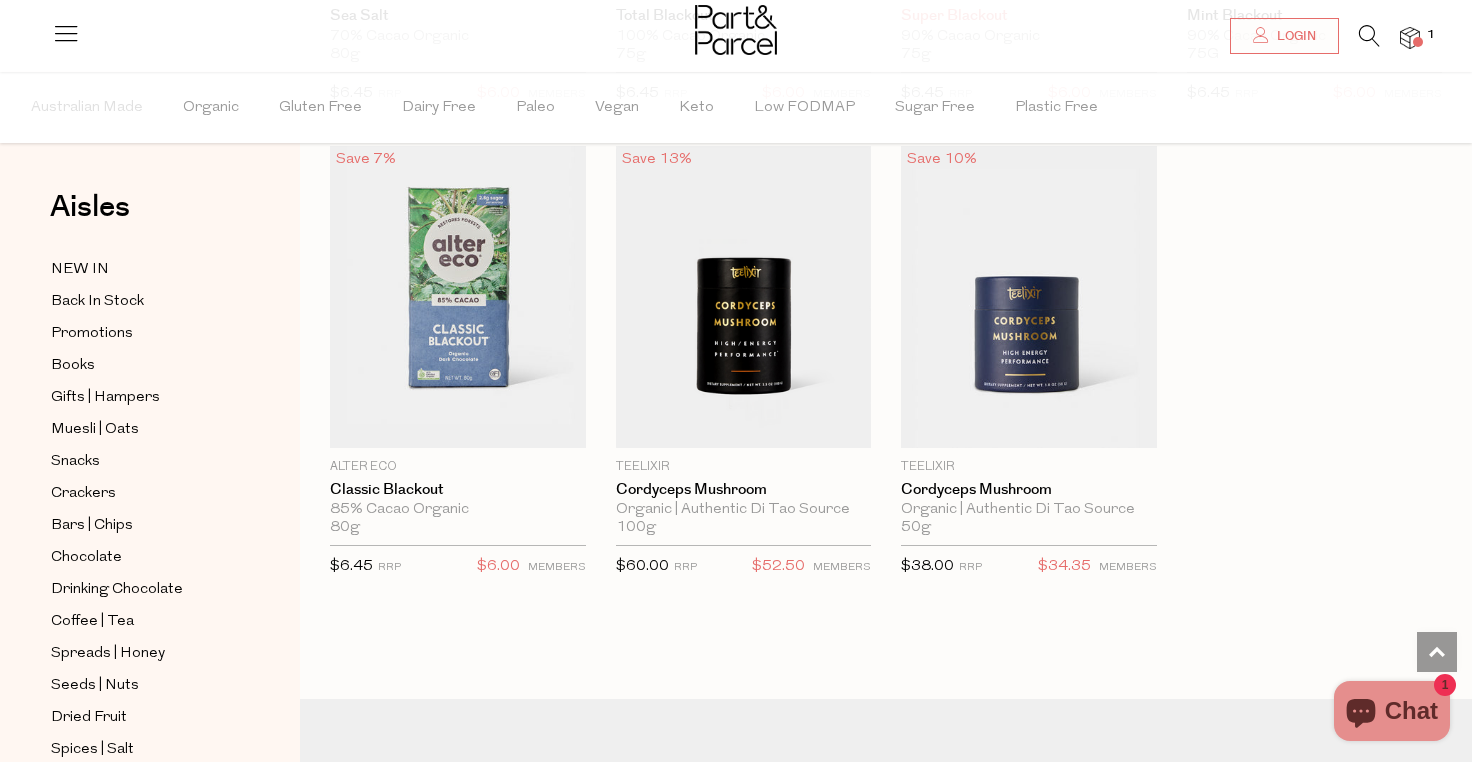 scroll, scrollTop: 1526, scrollLeft: 0, axis: vertical 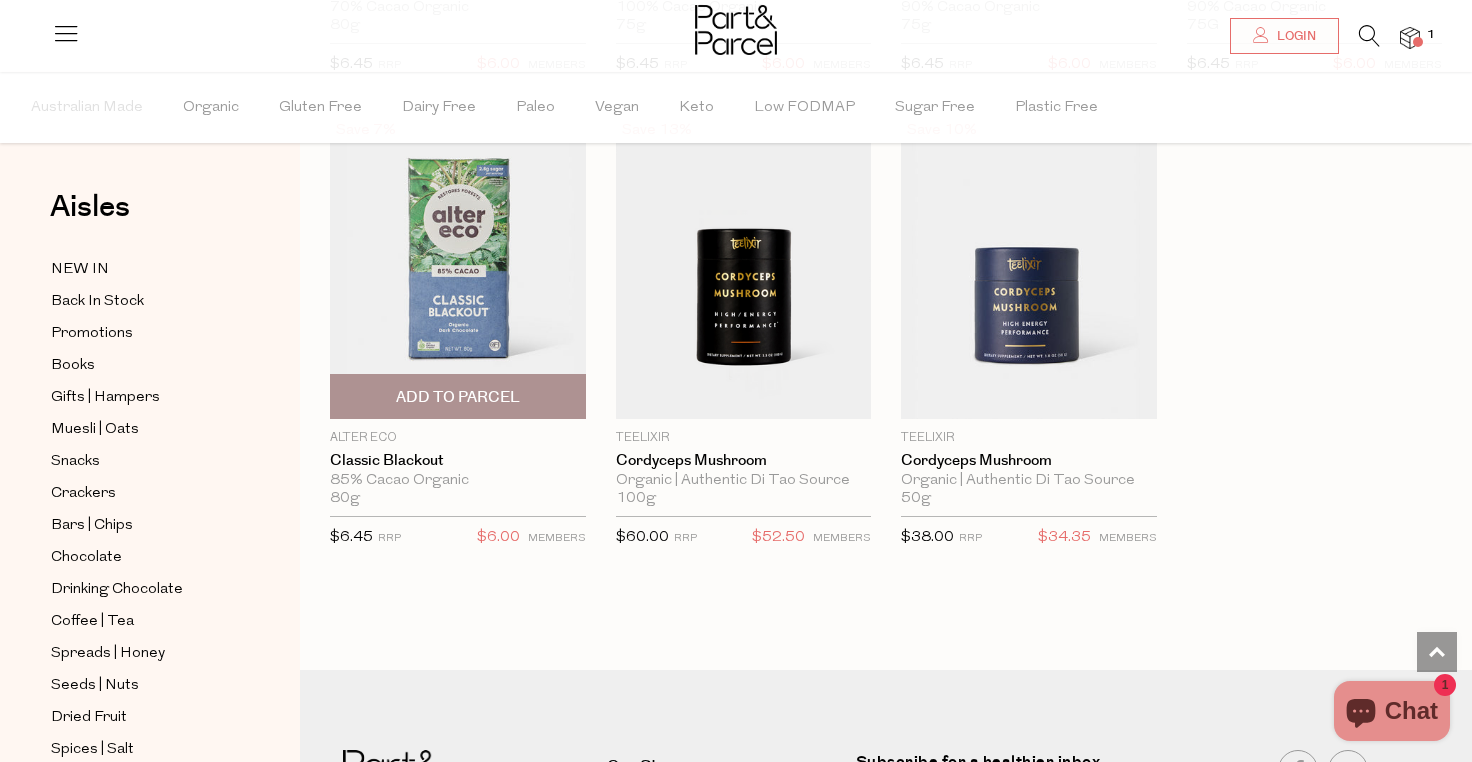click on "Add To Parcel" at bounding box center (458, 397) 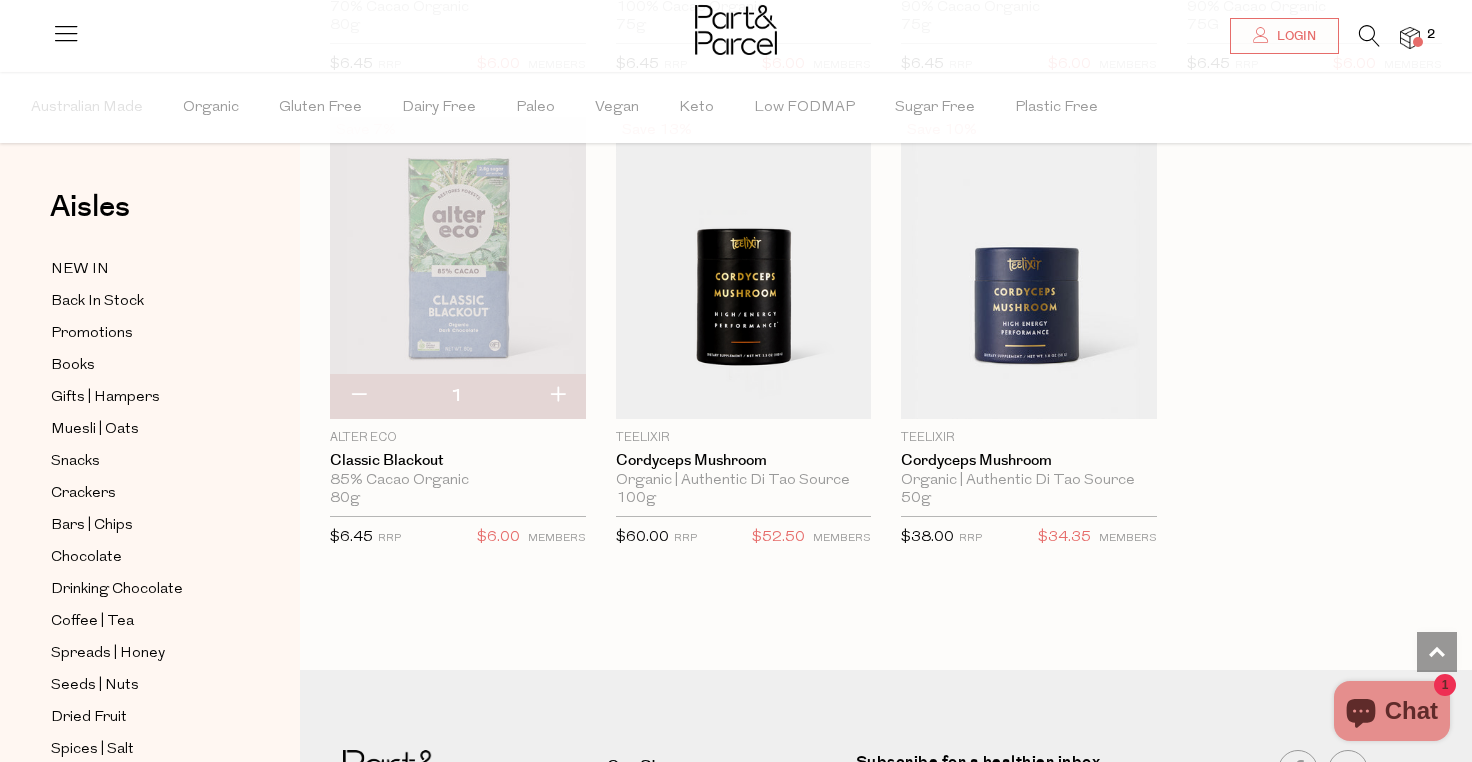 click at bounding box center [1410, 38] 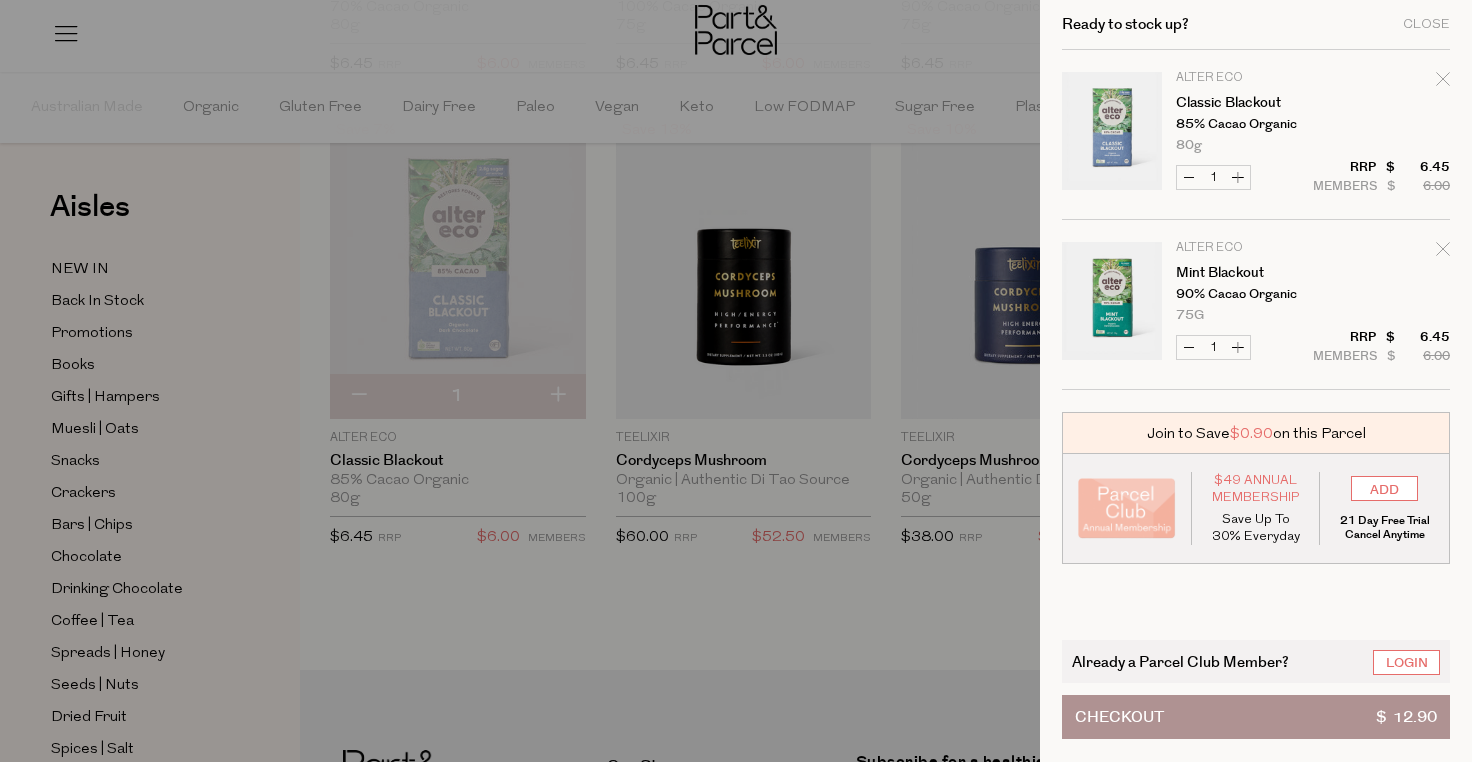 click on "Checkout $ 12.90" at bounding box center [1256, 717] 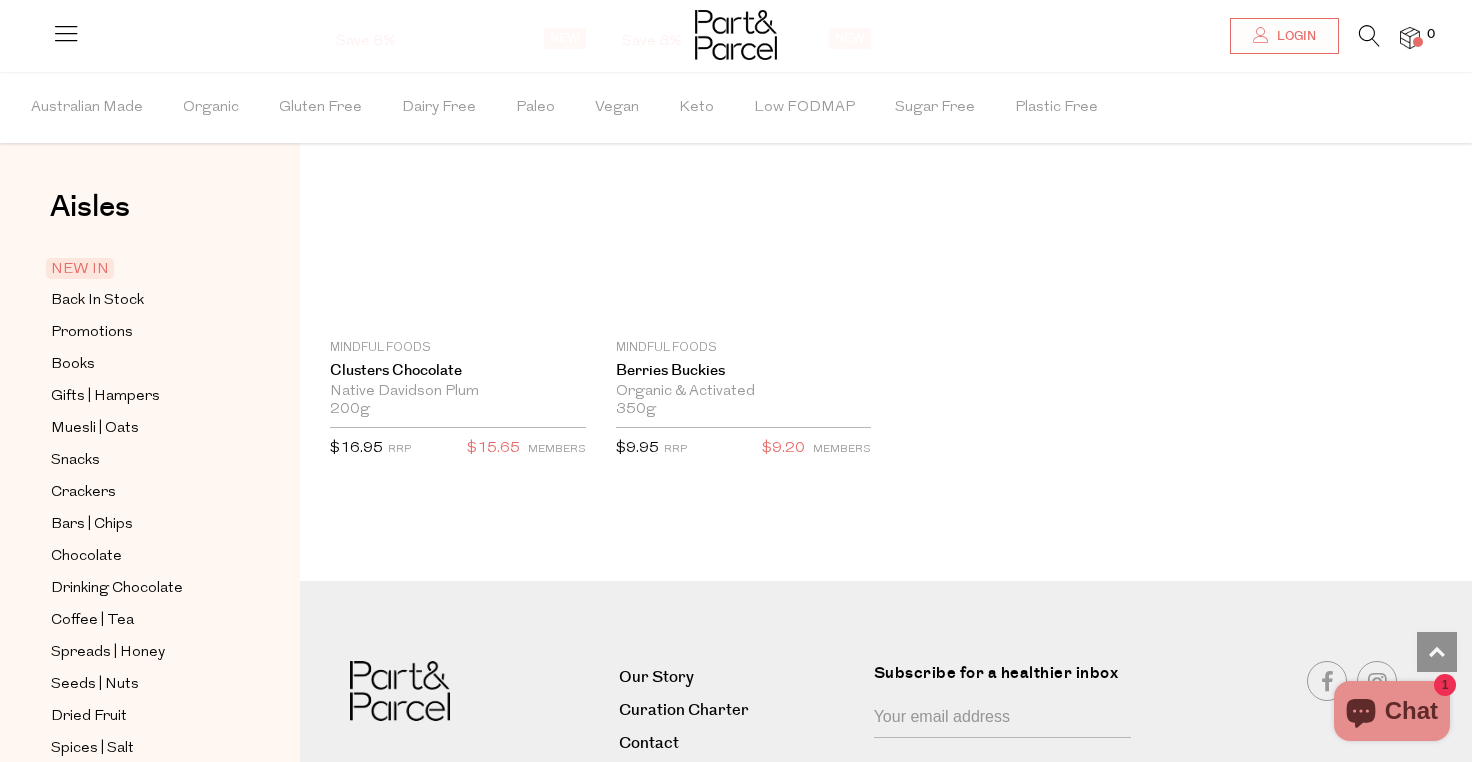scroll, scrollTop: 4769, scrollLeft: 0, axis: vertical 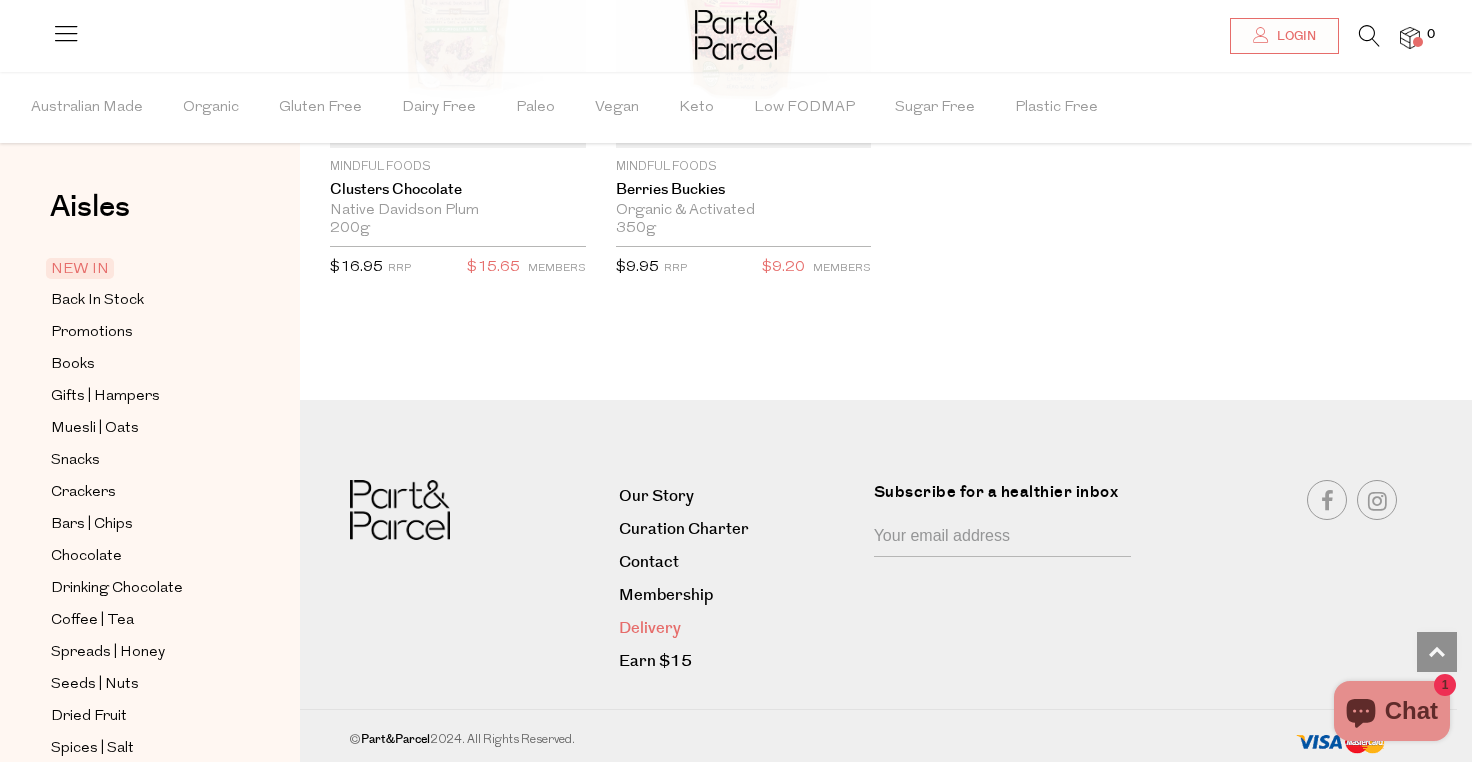click on "Delivery" at bounding box center [738, 628] 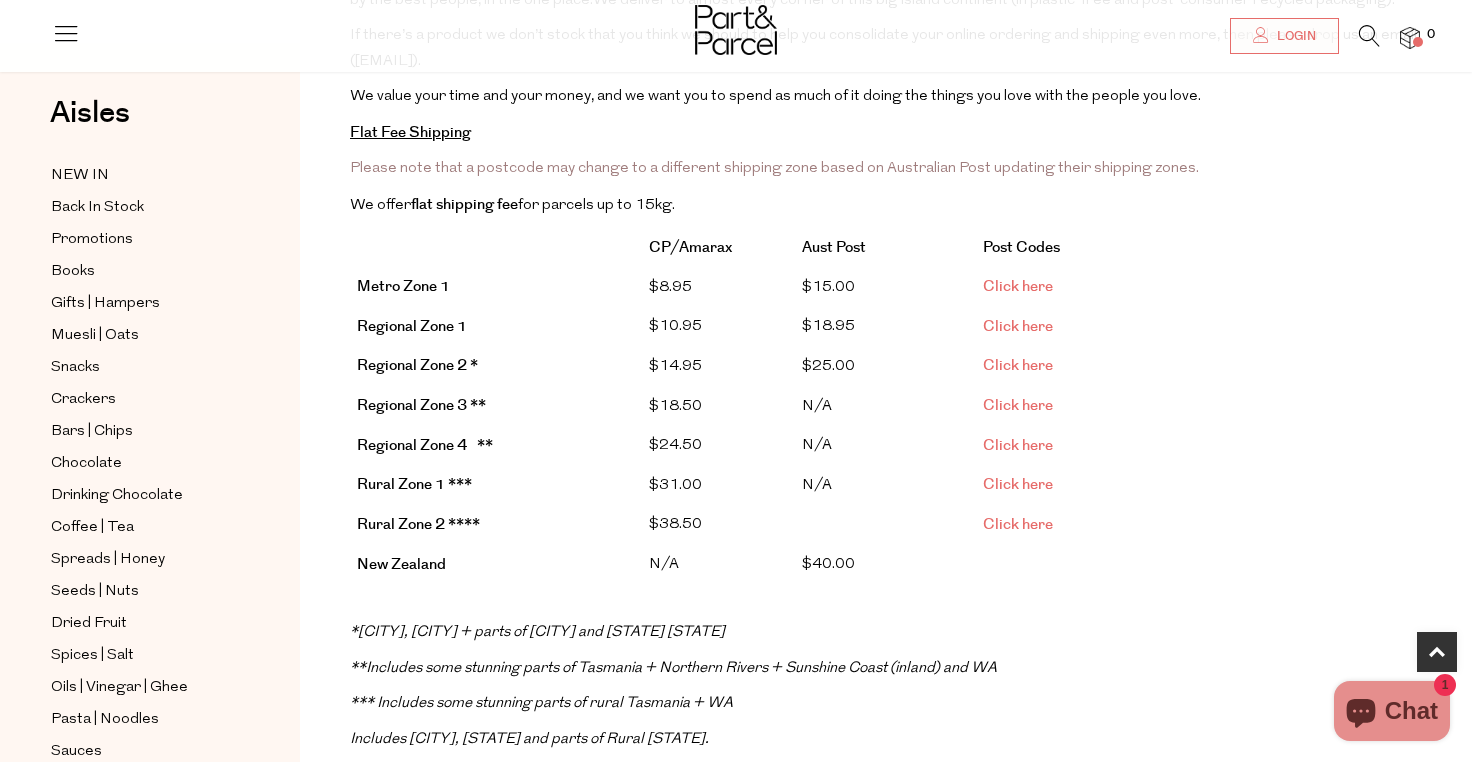scroll, scrollTop: 357, scrollLeft: 0, axis: vertical 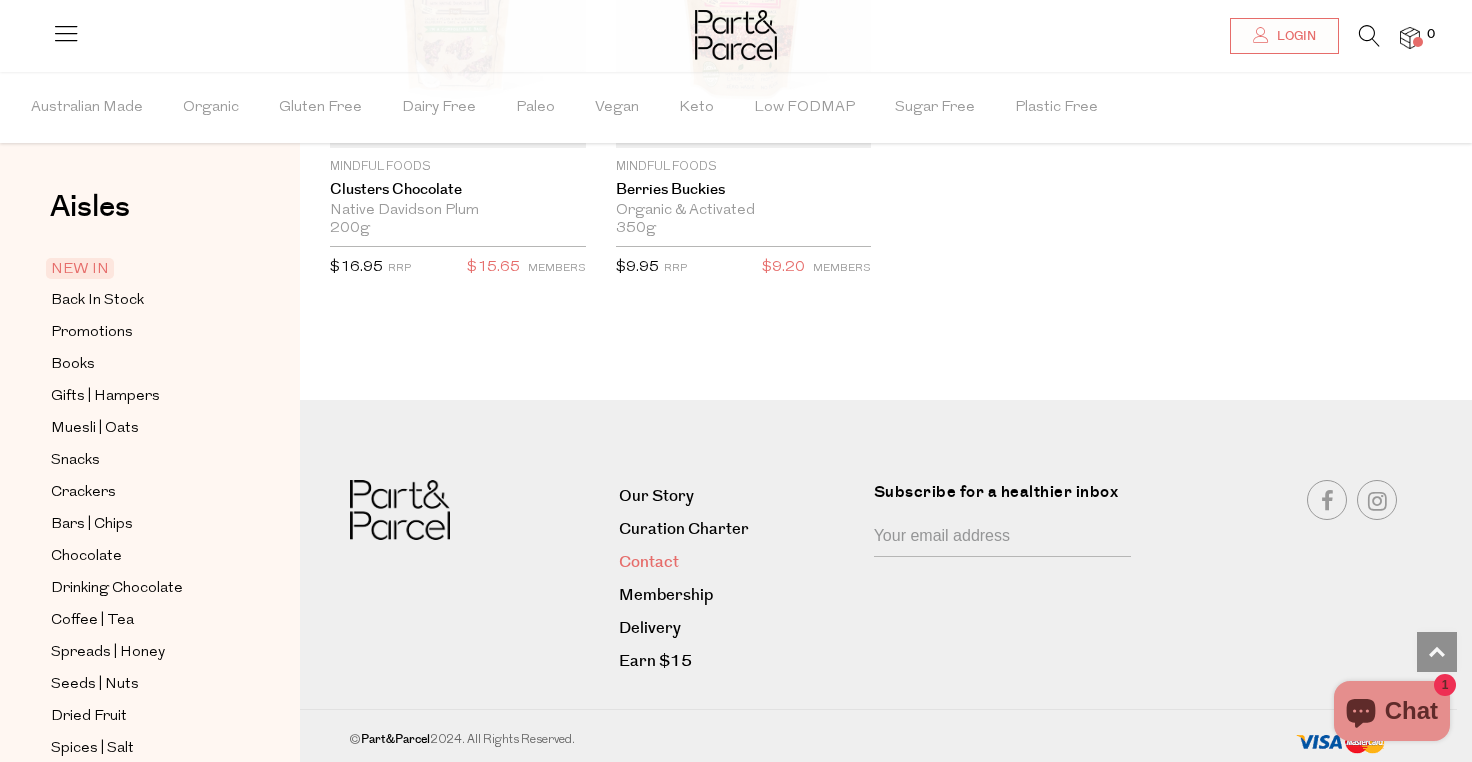 click on "Contact" at bounding box center [738, 562] 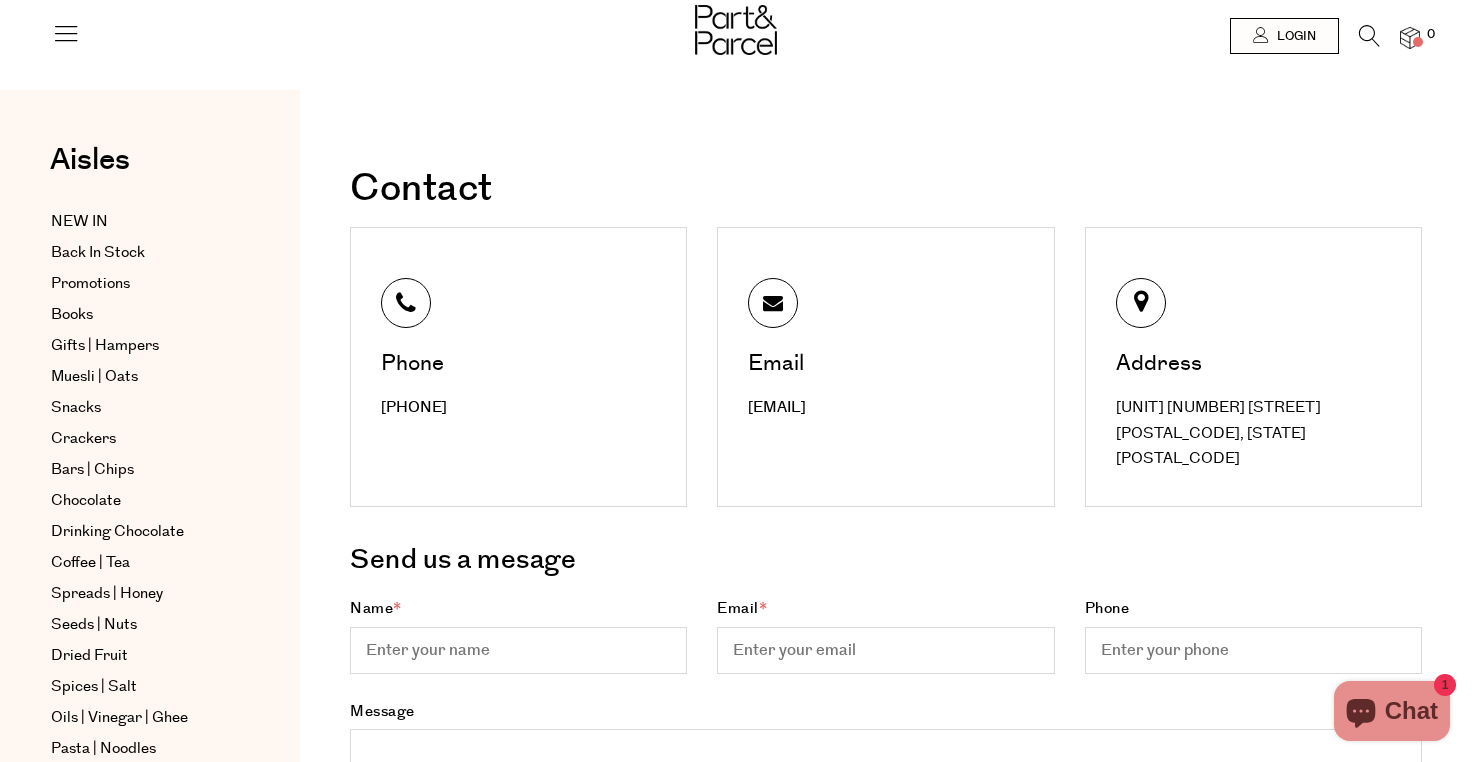 scroll, scrollTop: 0, scrollLeft: 0, axis: both 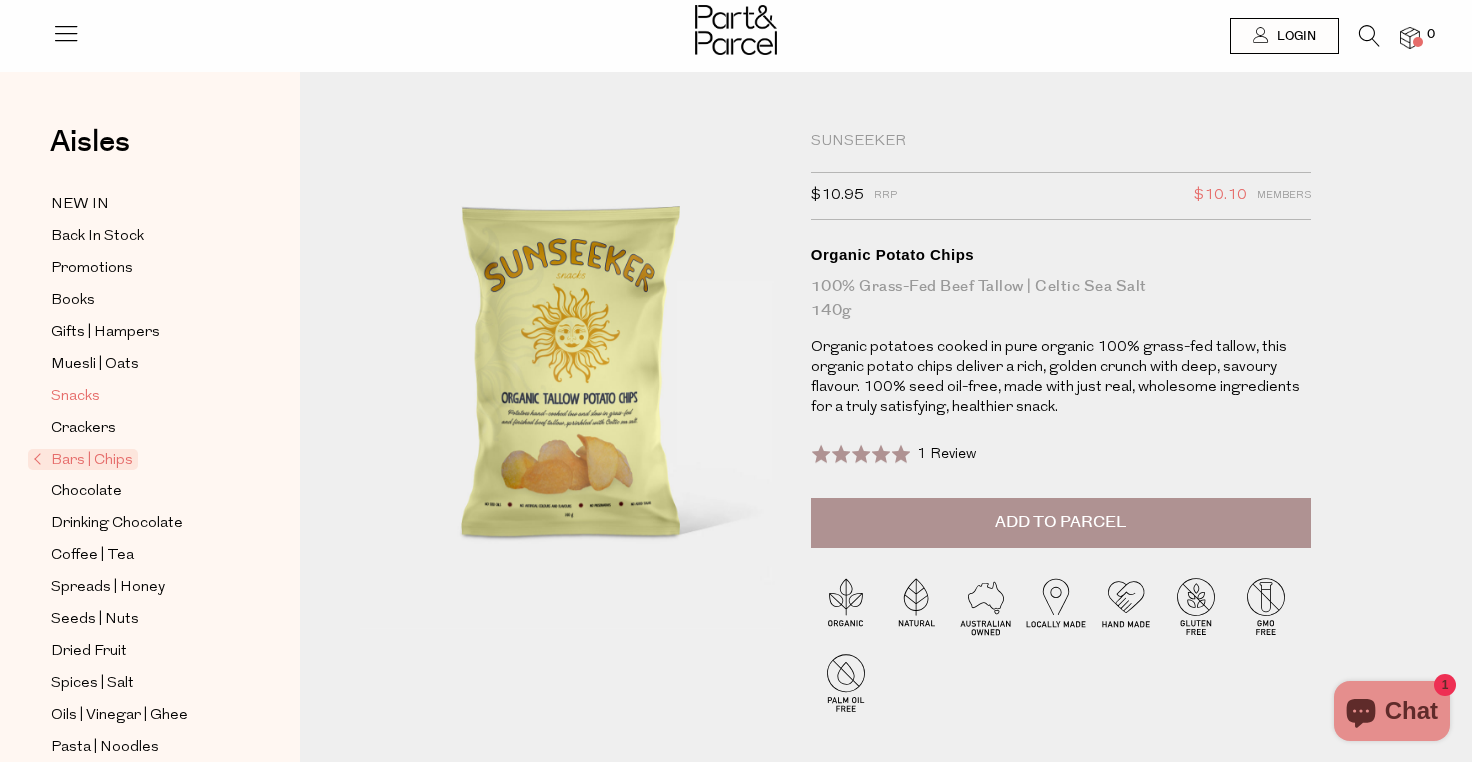 click on "Snacks" at bounding box center (75, 397) 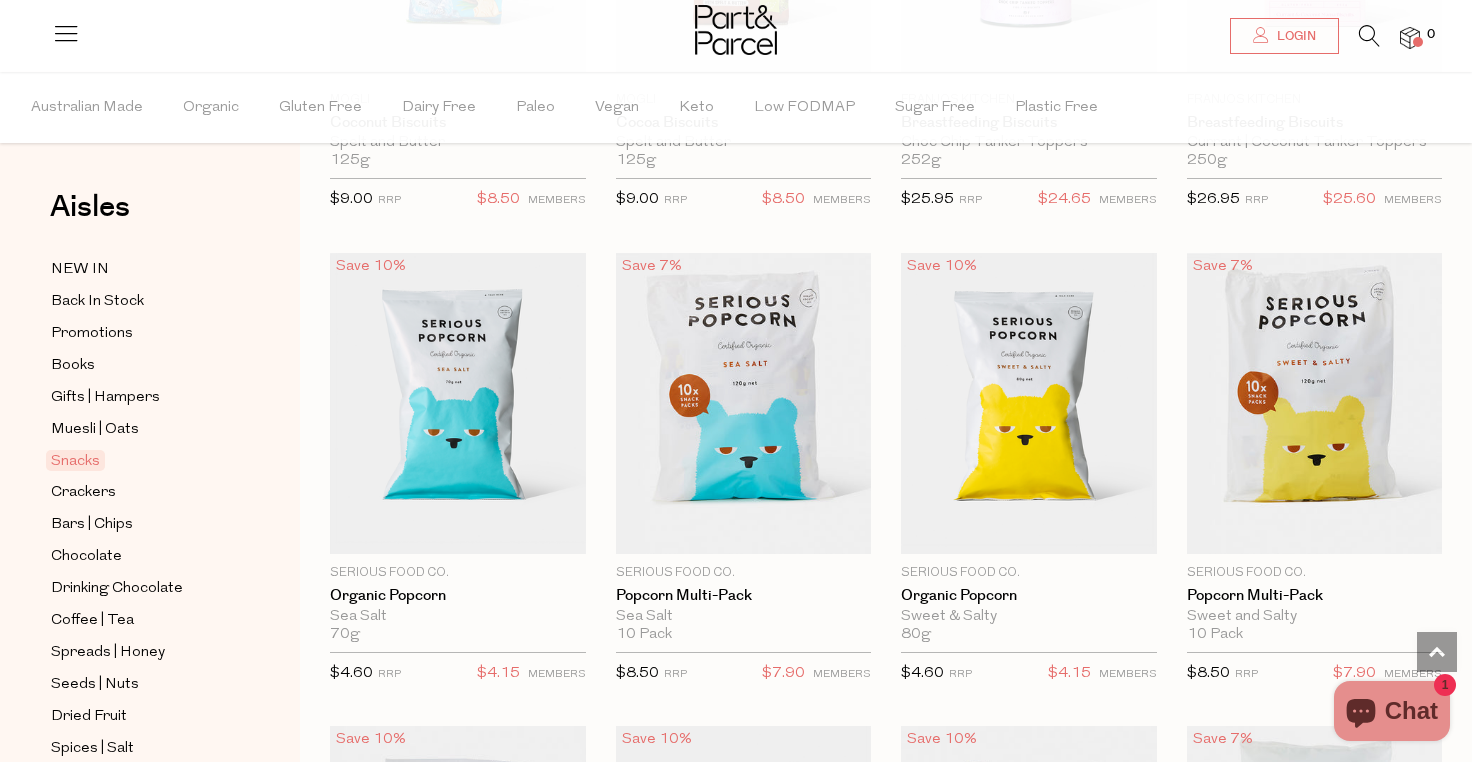 scroll, scrollTop: 4750, scrollLeft: 0, axis: vertical 